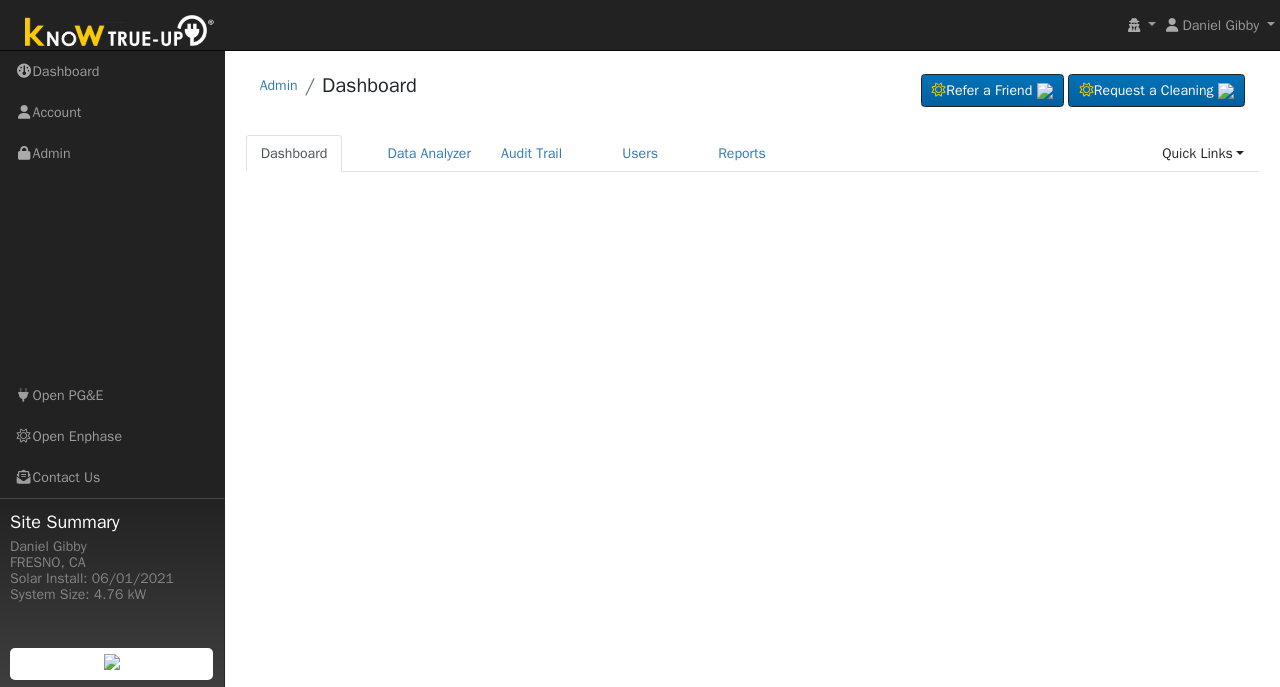 scroll, scrollTop: 0, scrollLeft: 0, axis: both 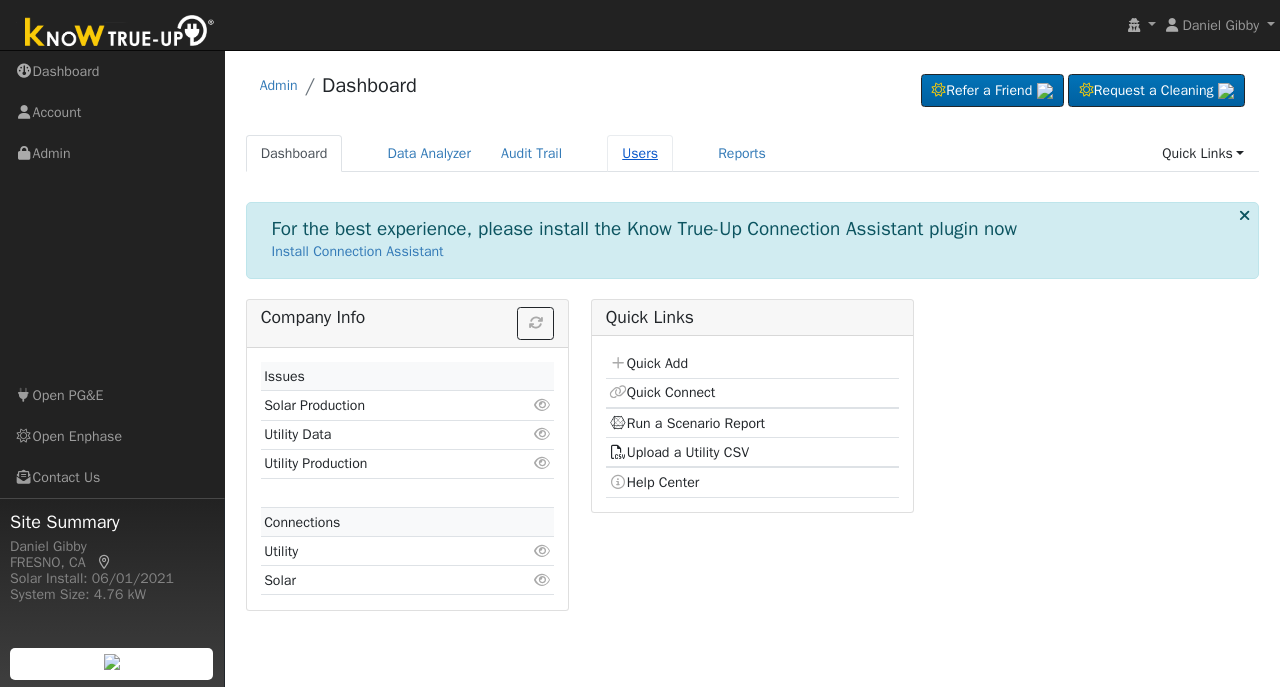 click on "Users" at bounding box center (640, 153) 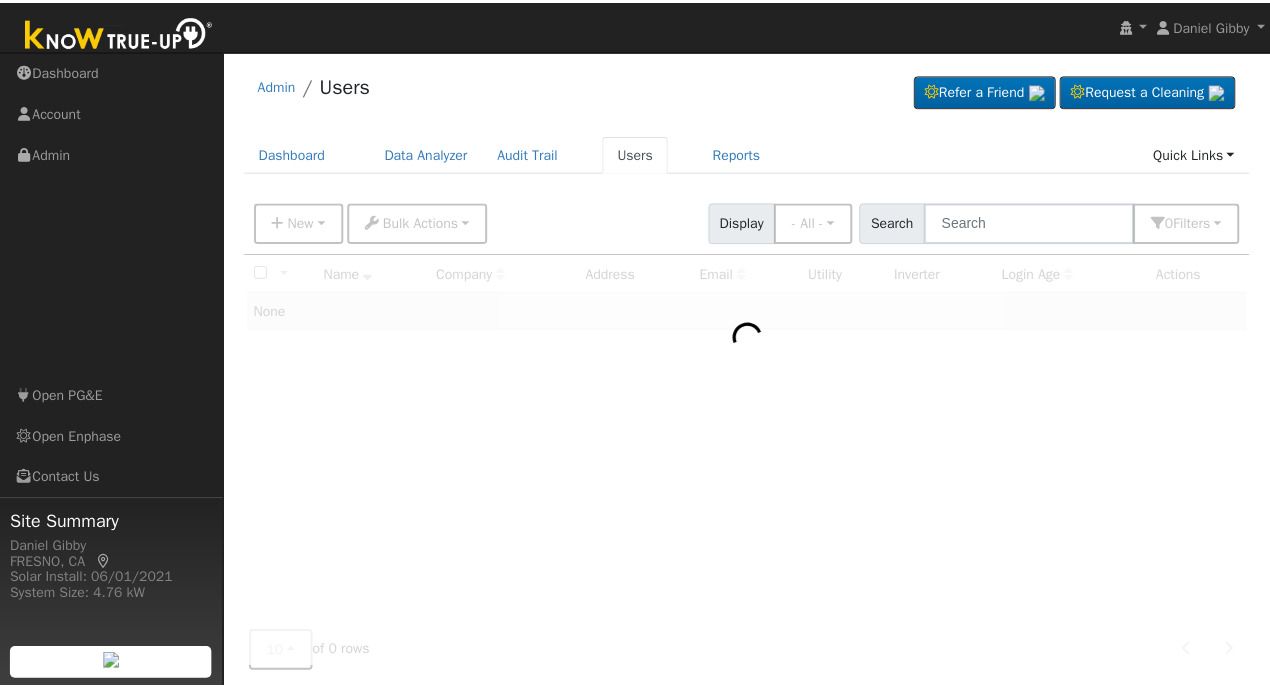 scroll, scrollTop: 0, scrollLeft: 0, axis: both 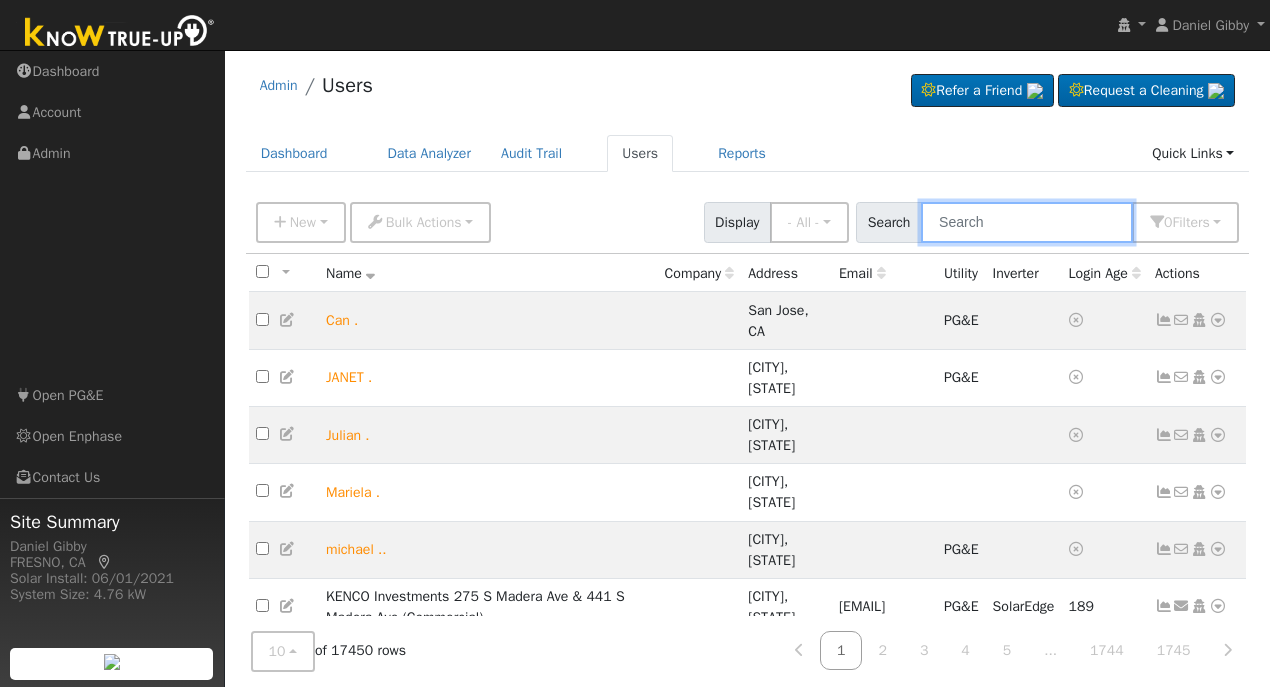 click at bounding box center (1027, 222) 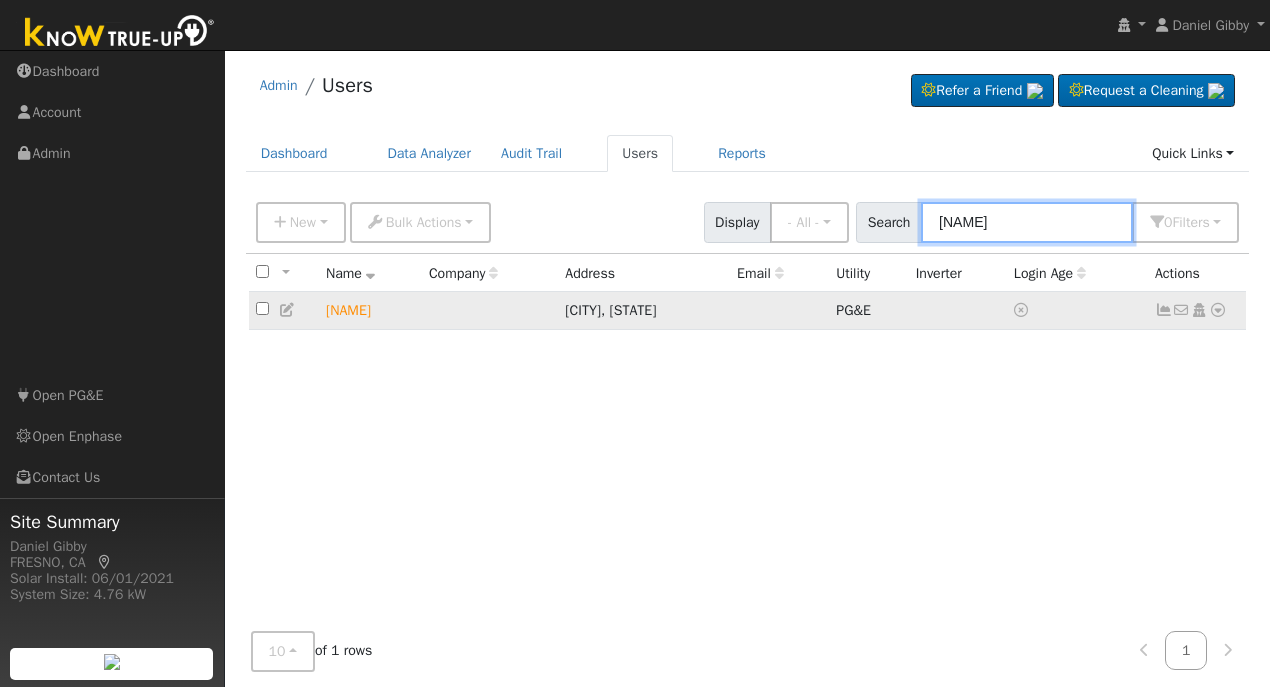 type on "bossarte" 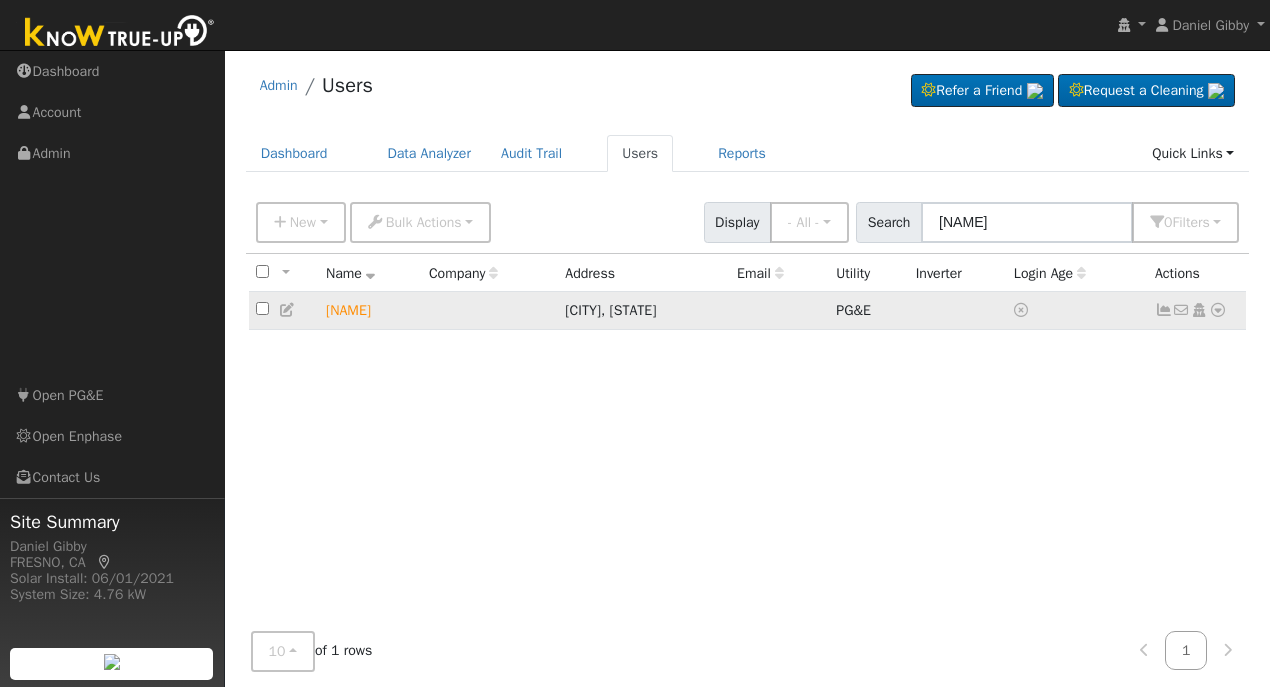 click at bounding box center (1218, 310) 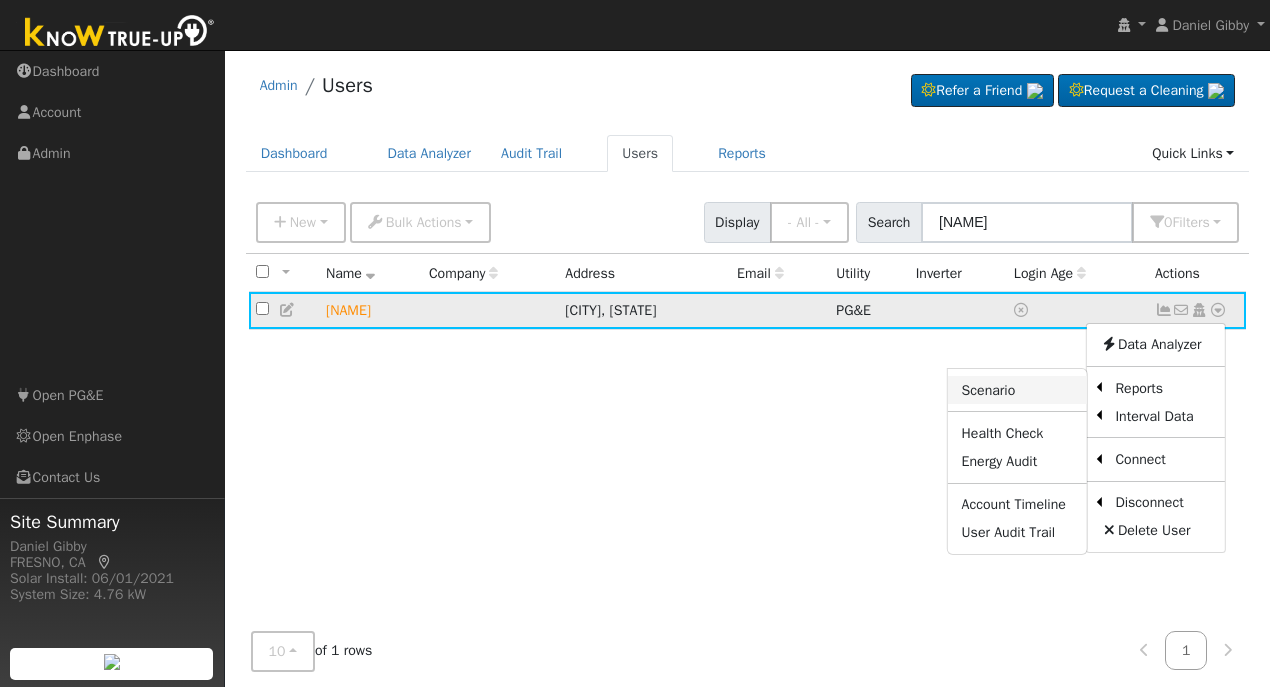 click on "Scenario" at bounding box center (1017, 390) 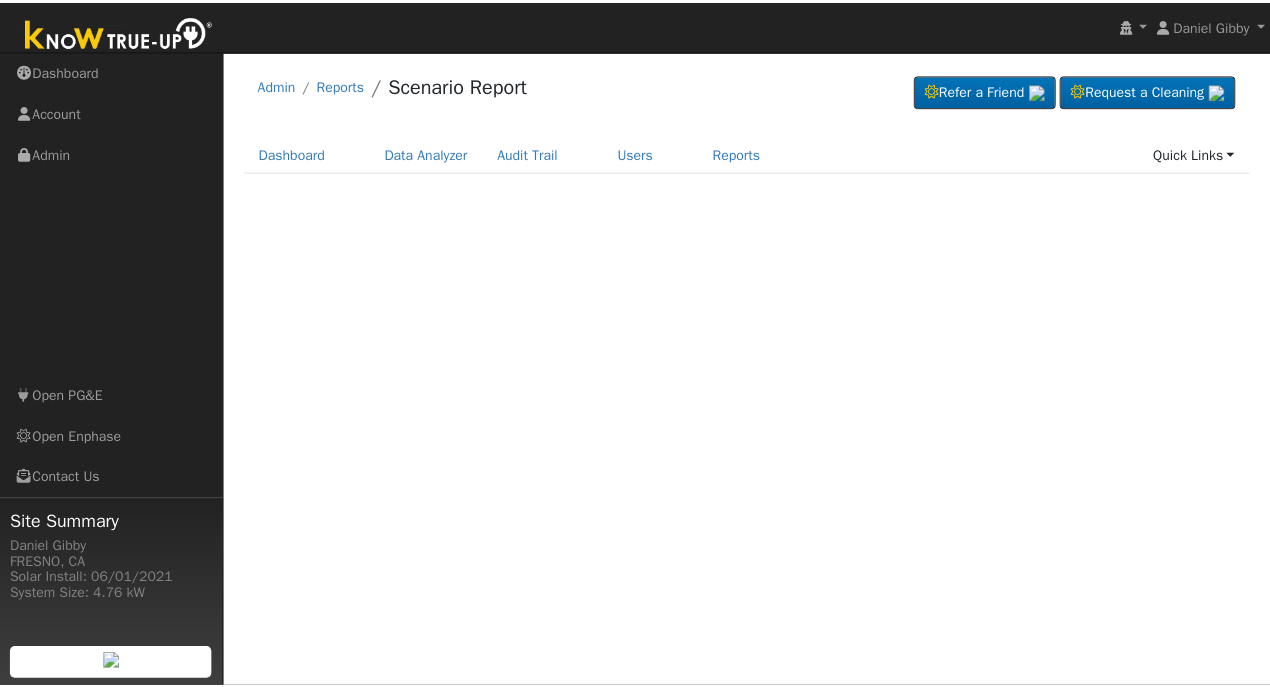 scroll, scrollTop: 0, scrollLeft: 0, axis: both 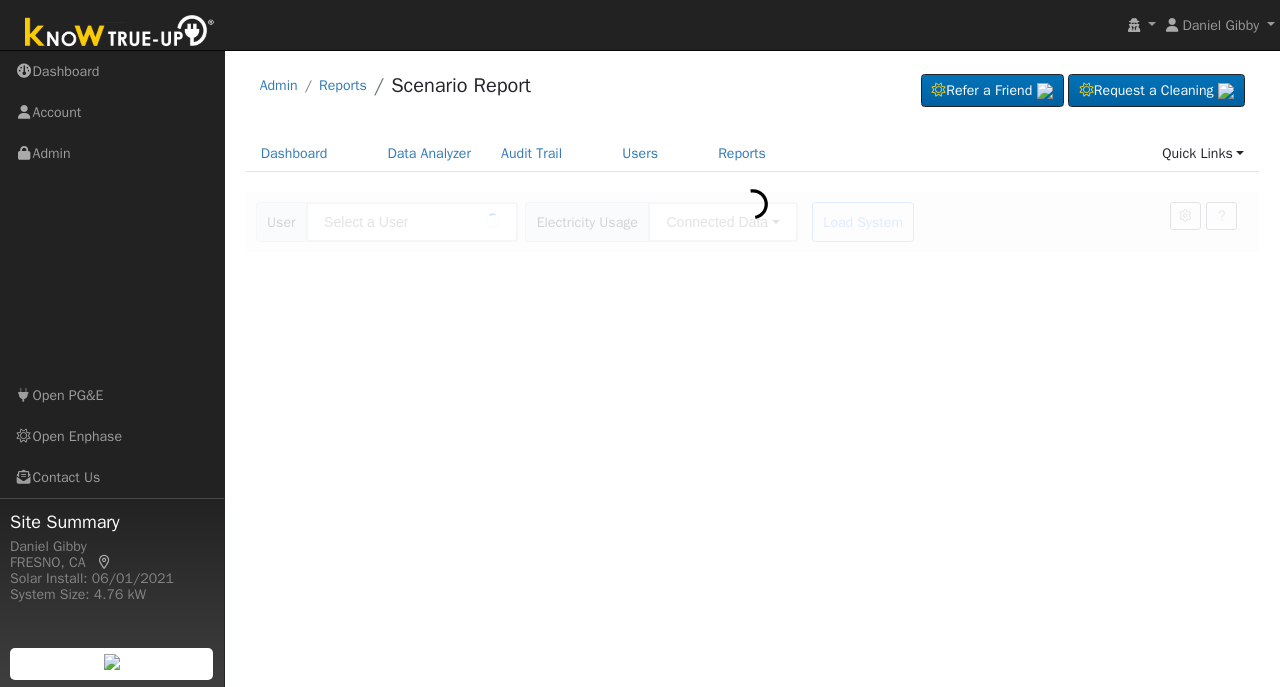 type on "[FIRST] [LAST]" 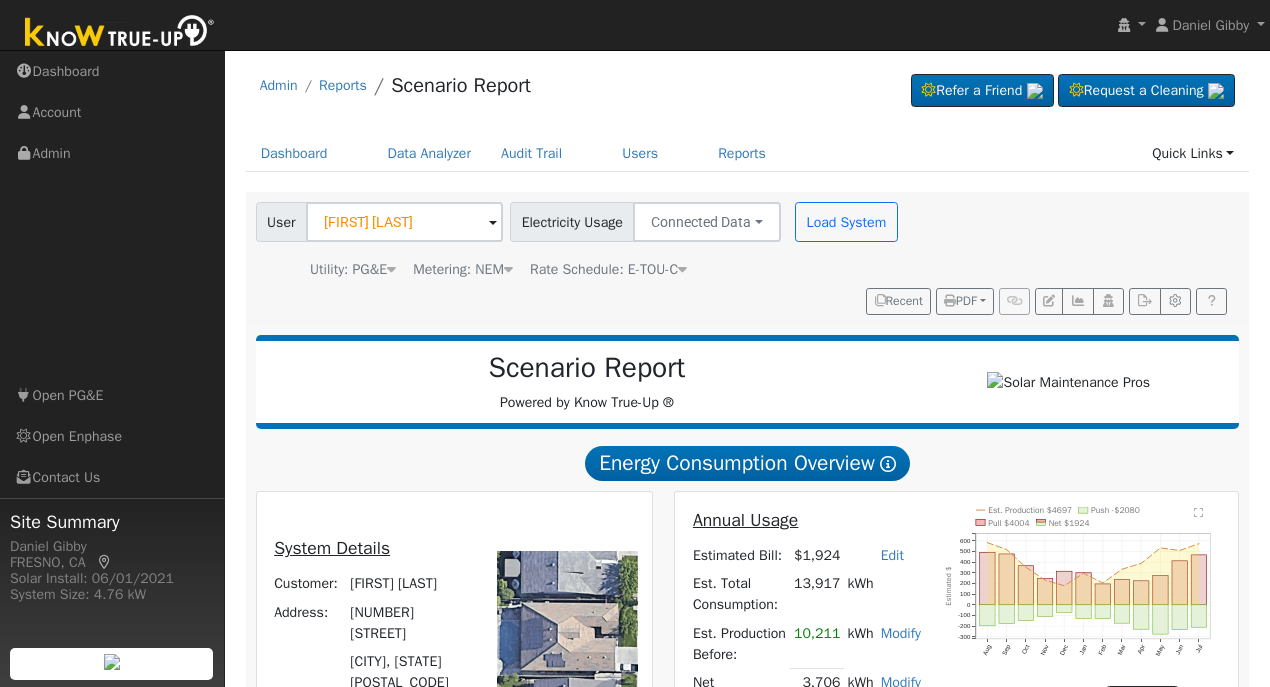 click at bounding box center [682, 269] 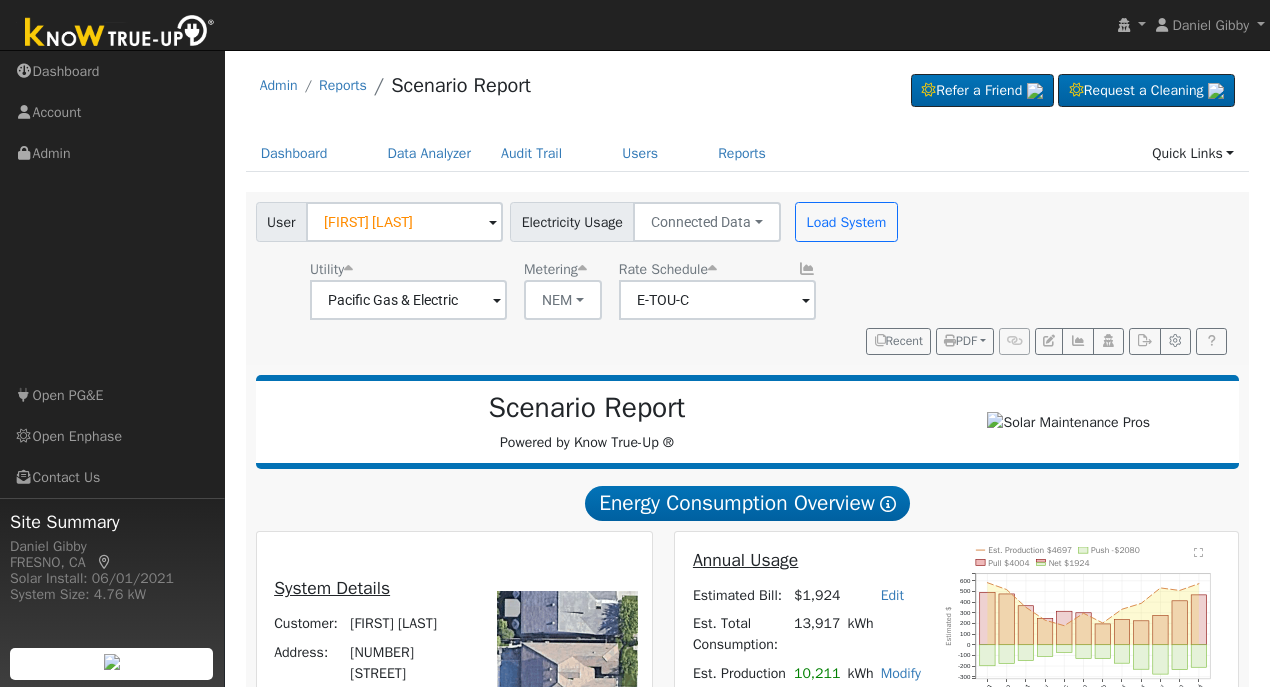 click at bounding box center (497, 301) 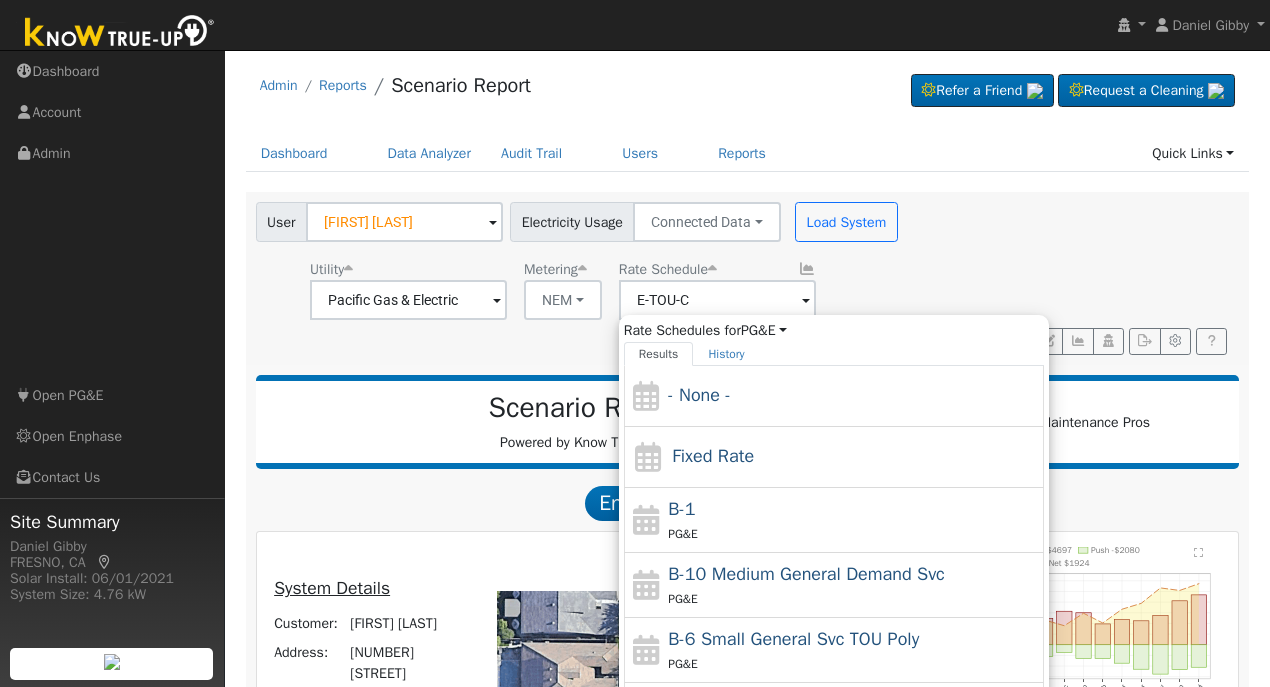 click on "Scenario Report  Powered by Know True-Up ®   Energy Consumption Overview  Show Help  This analysis uses information about your recent energy consumption to recommend the ideal amount of battery storage based upon your need for energy bill savings and backup power.    You have provided your hourly consumption data, which provides the most accurate battery storage recommendation to meet your energy goals.  Your annual energy consumption is  3,706 kWh  and your estimated annual cost for this power is  $1,924 Your highest energy usage month is  September , and your lowest energy usage month is  April System Details Customer: Robert Bossarte Address: 1762 North Broadbent Lane Clovis, CA 93619 System Size: est. 4.3 to 4.68 kW To navigate the map with touch gestures double-tap and hold your finger on the map, then drag the map. ← Move left → Move right ↑ Move up ↓ Move down + Zoom in - Zoom out Home Jump left by 75% End Jump right by 75% Page Up Jump up by 75% Page Down Jump down by 75% Map Data 10 m  0" 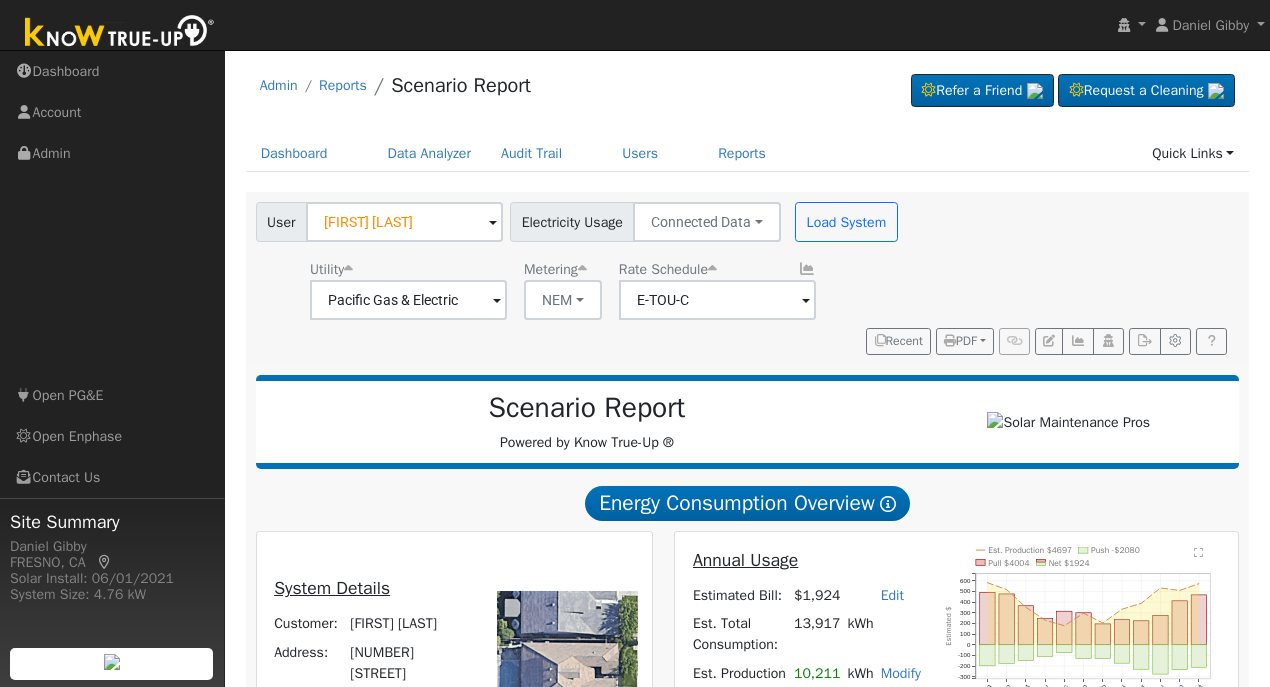 click at bounding box center [497, 301] 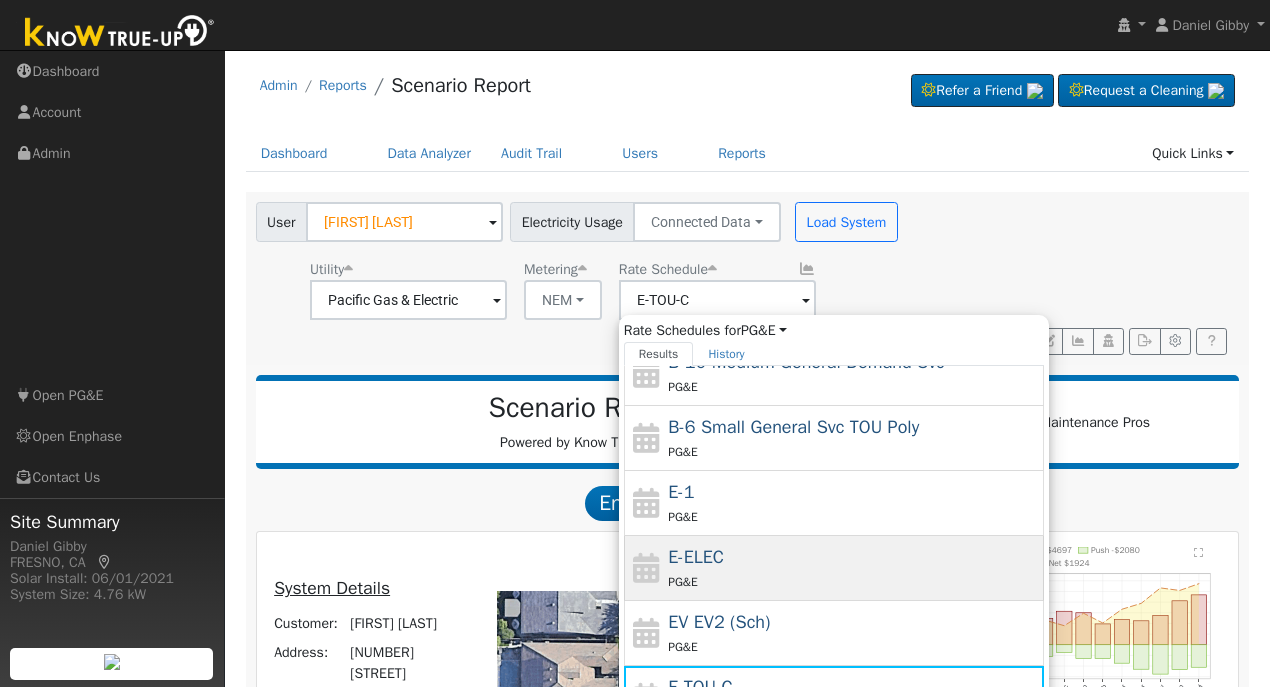 scroll, scrollTop: 214, scrollLeft: 0, axis: vertical 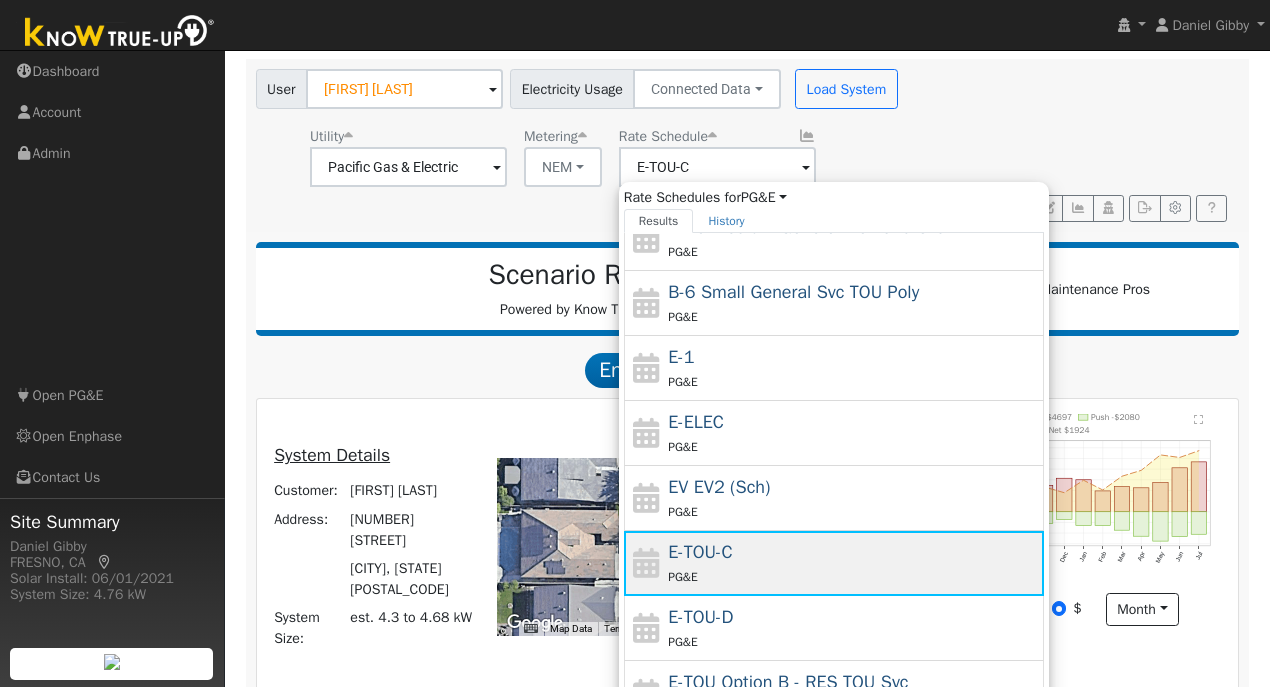 click on "PG&E" at bounding box center [853, 576] 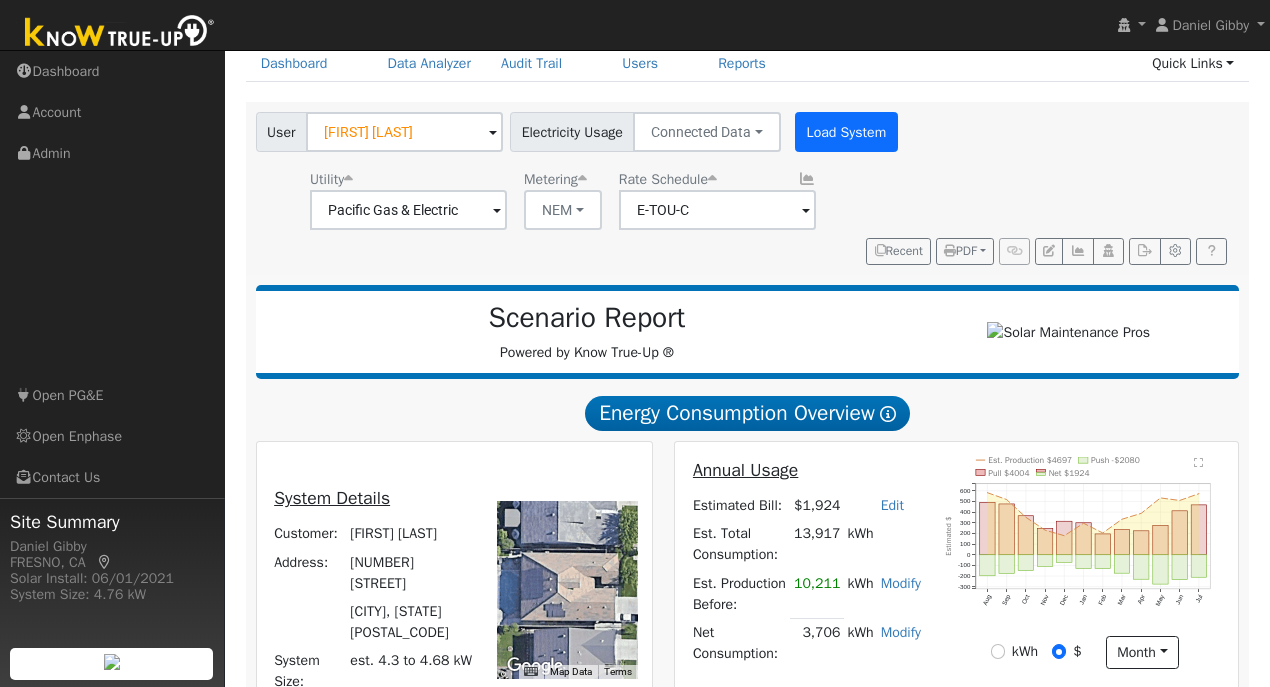 scroll, scrollTop: 66, scrollLeft: 0, axis: vertical 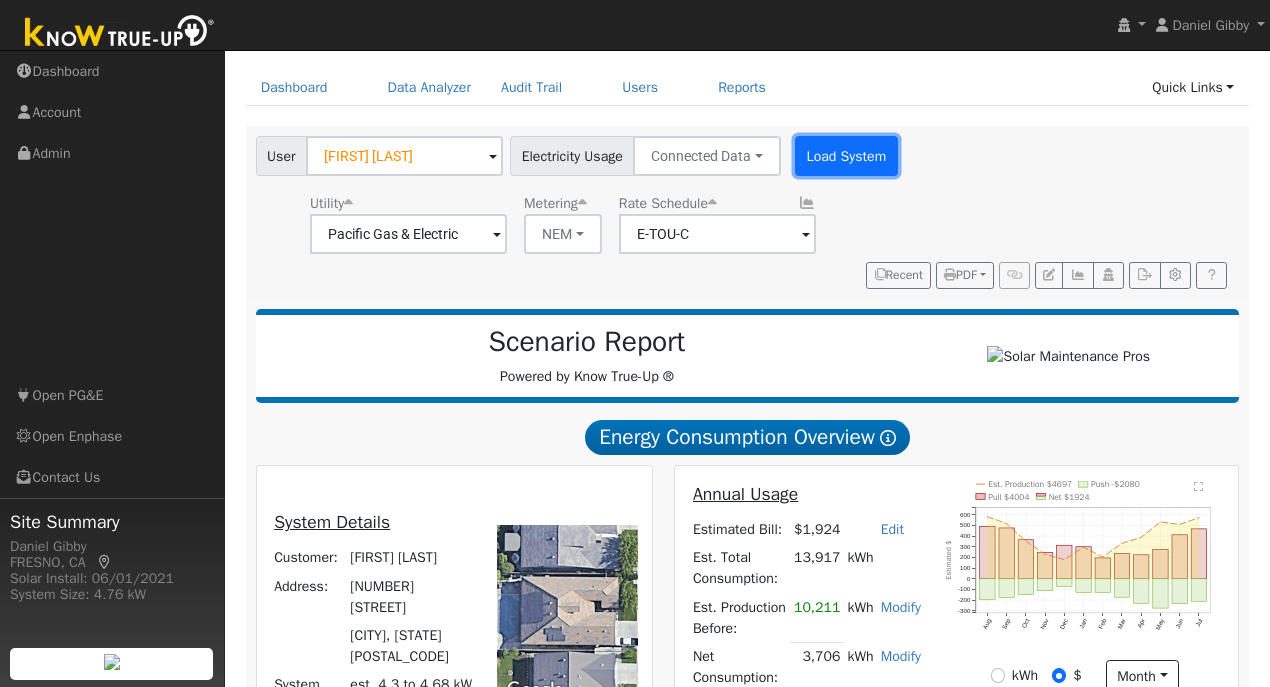click on "Load System" at bounding box center (846, 156) 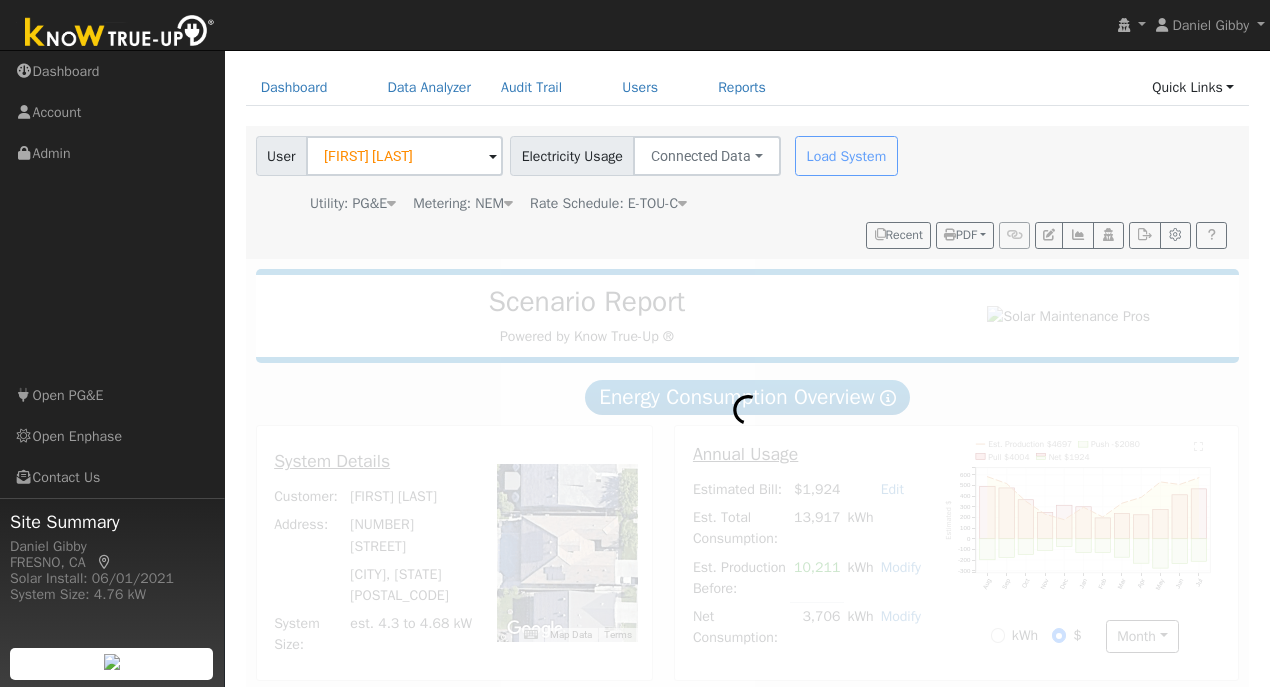 radio on "true" 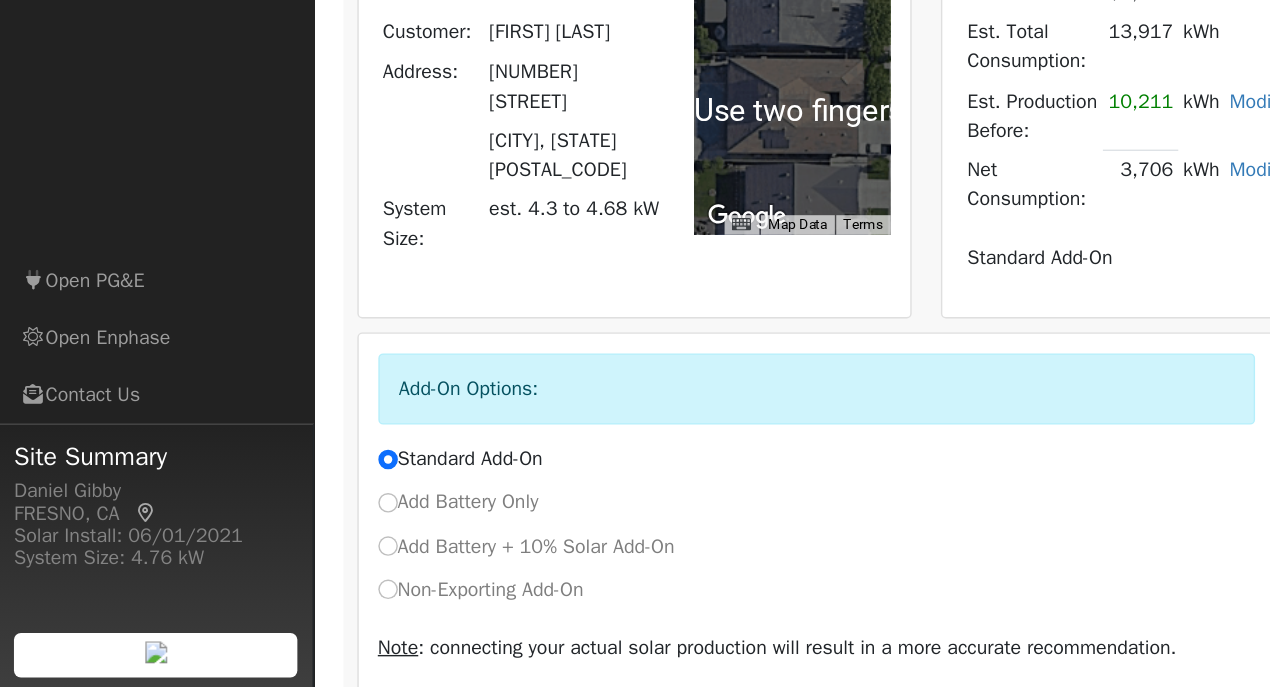 scroll, scrollTop: 450, scrollLeft: 0, axis: vertical 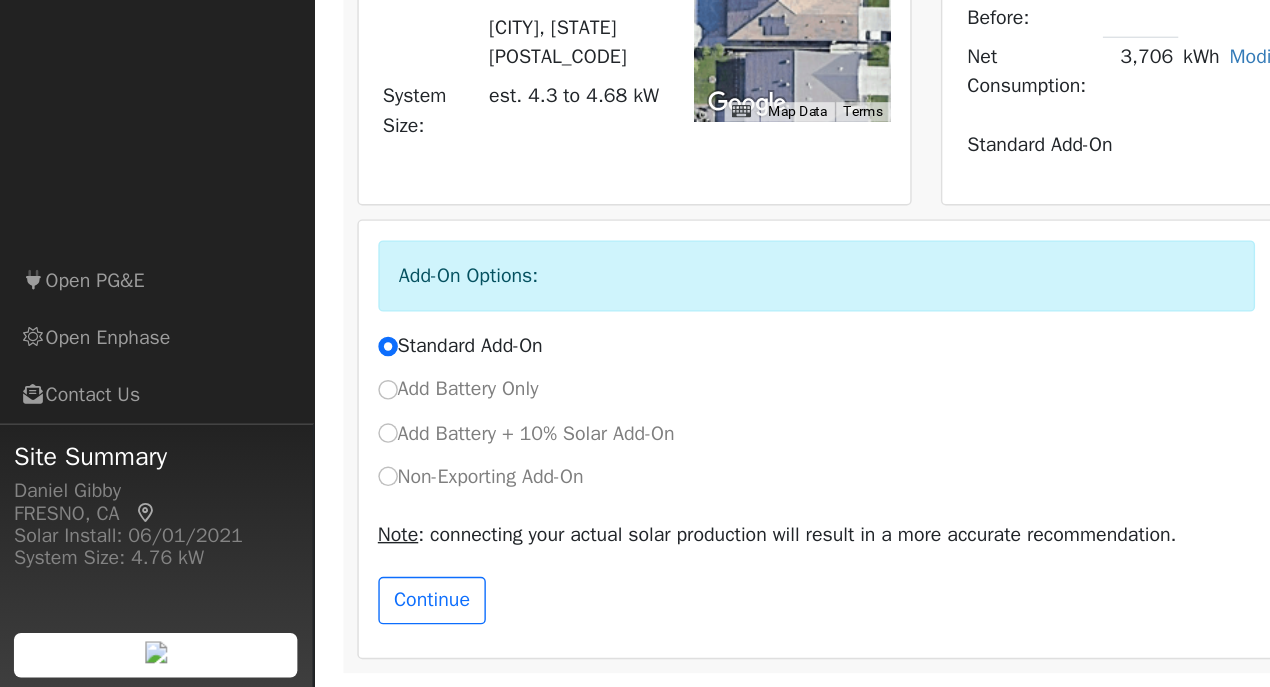 click on "Non-Exporting Add-On" at bounding box center [344, 536] 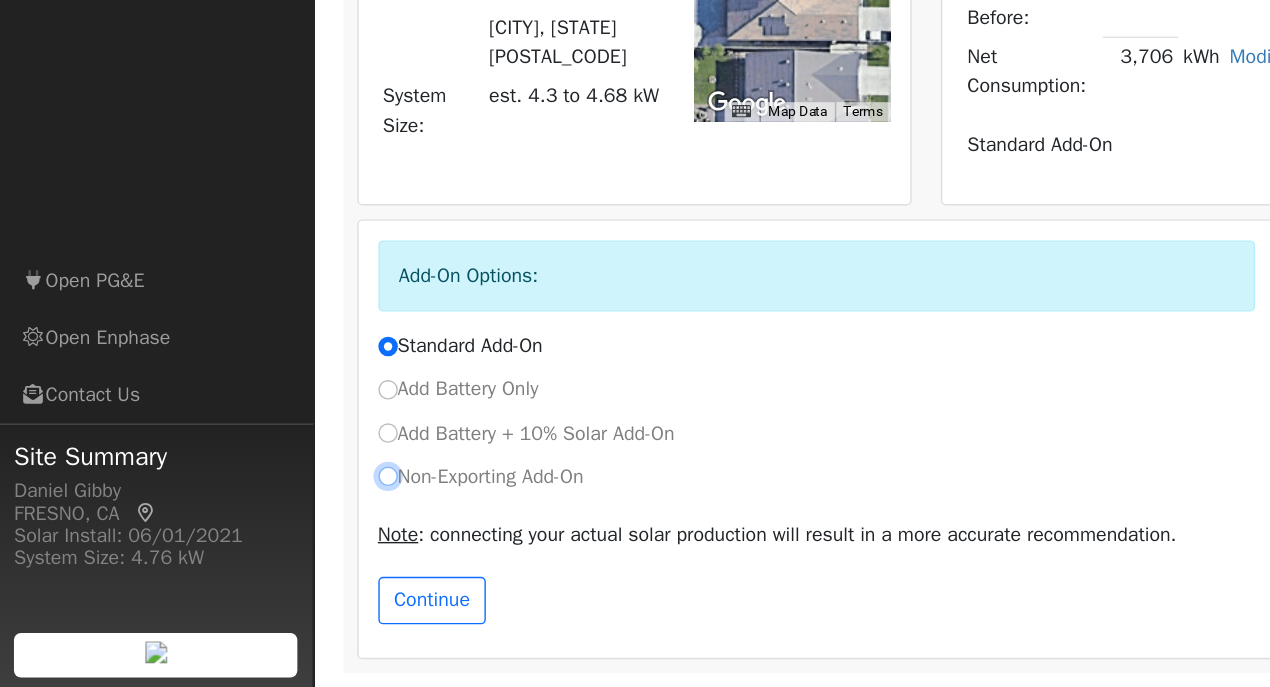 click on "Non-Exporting Add-On" at bounding box center (278, 536) 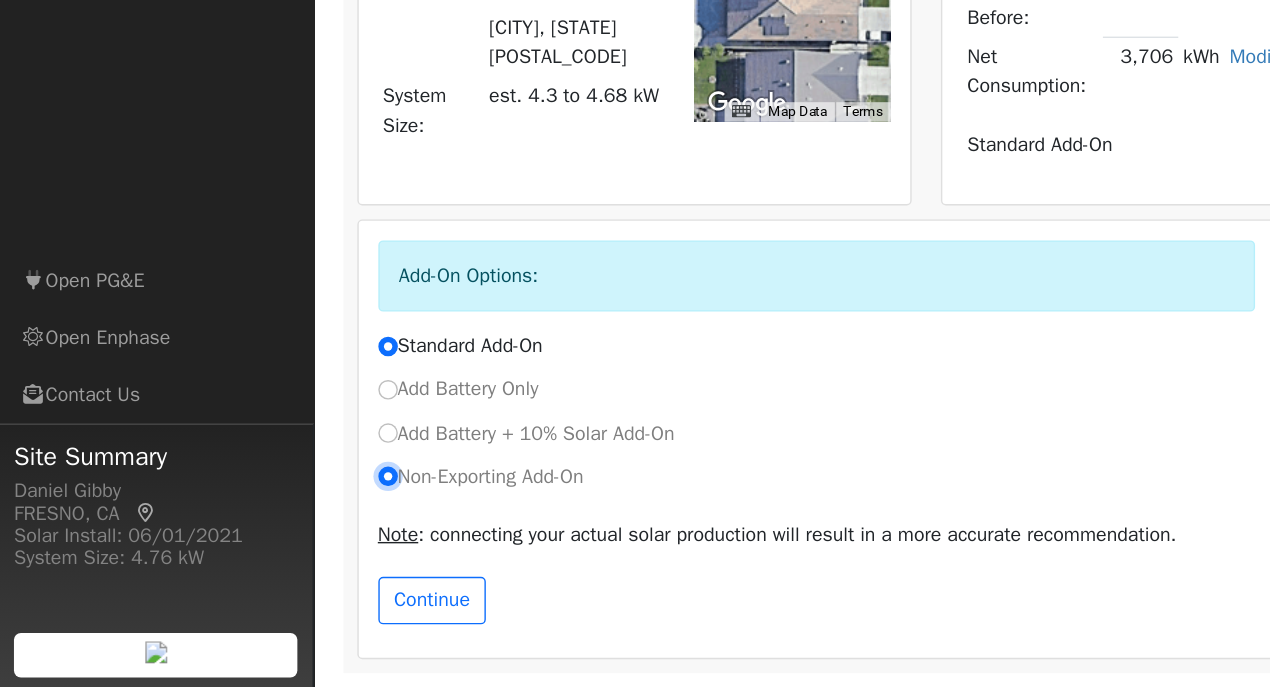 radio on "true" 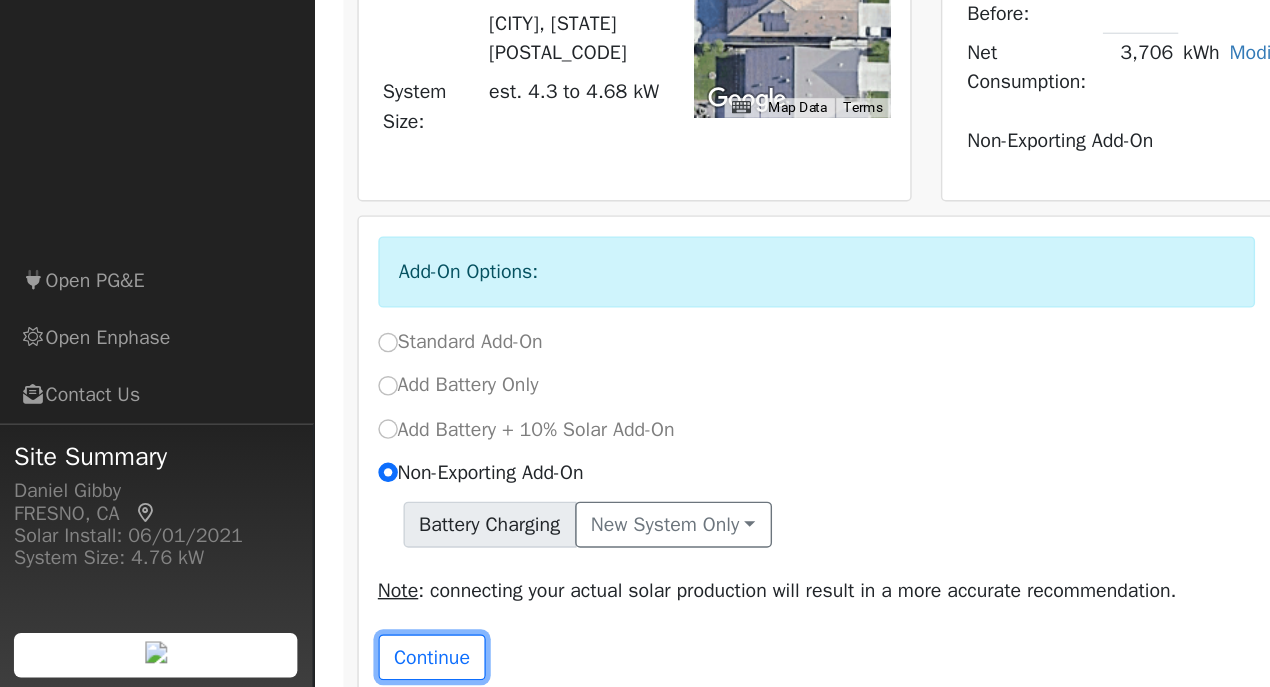 click on "Continue" at bounding box center (310, 666) 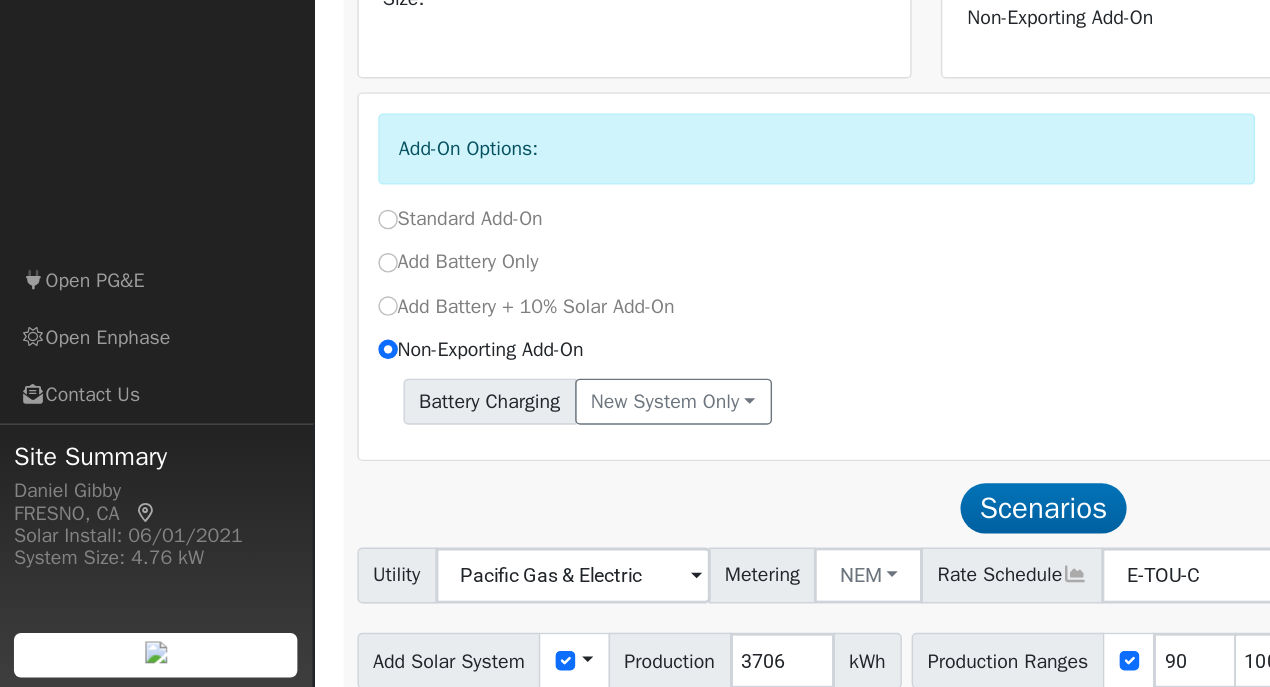 scroll, scrollTop: 671, scrollLeft: 0, axis: vertical 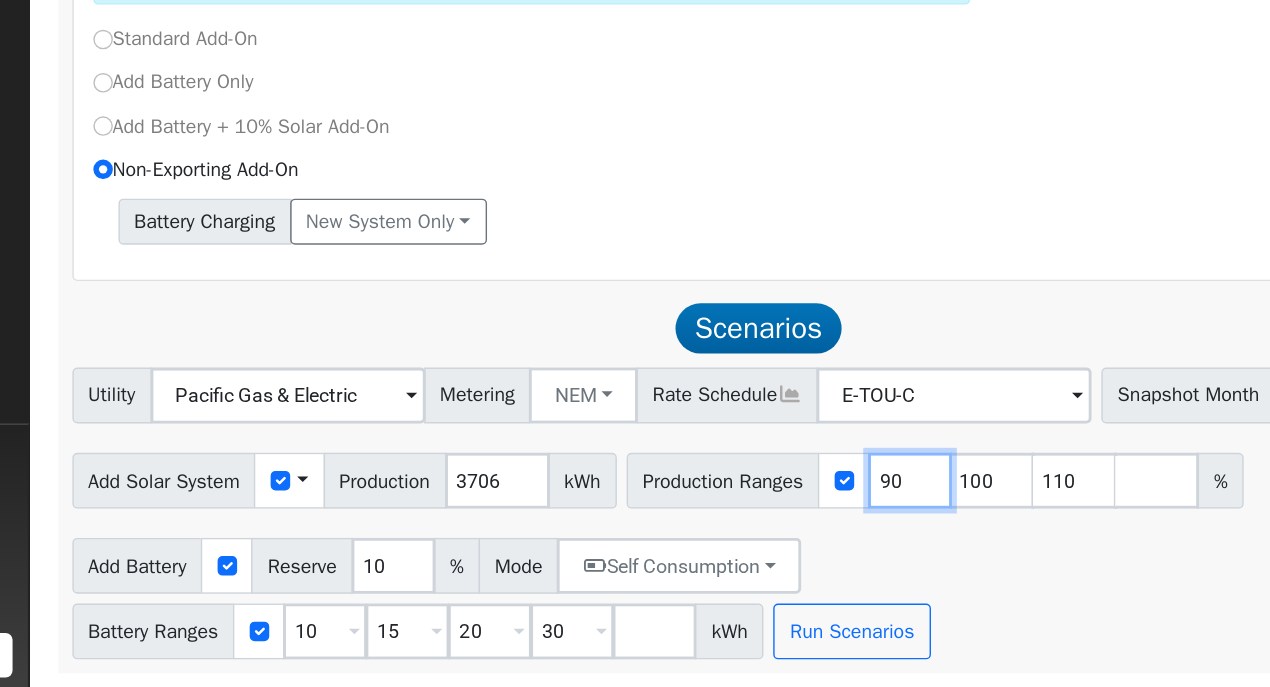 click on "90" at bounding box center [856, 539] 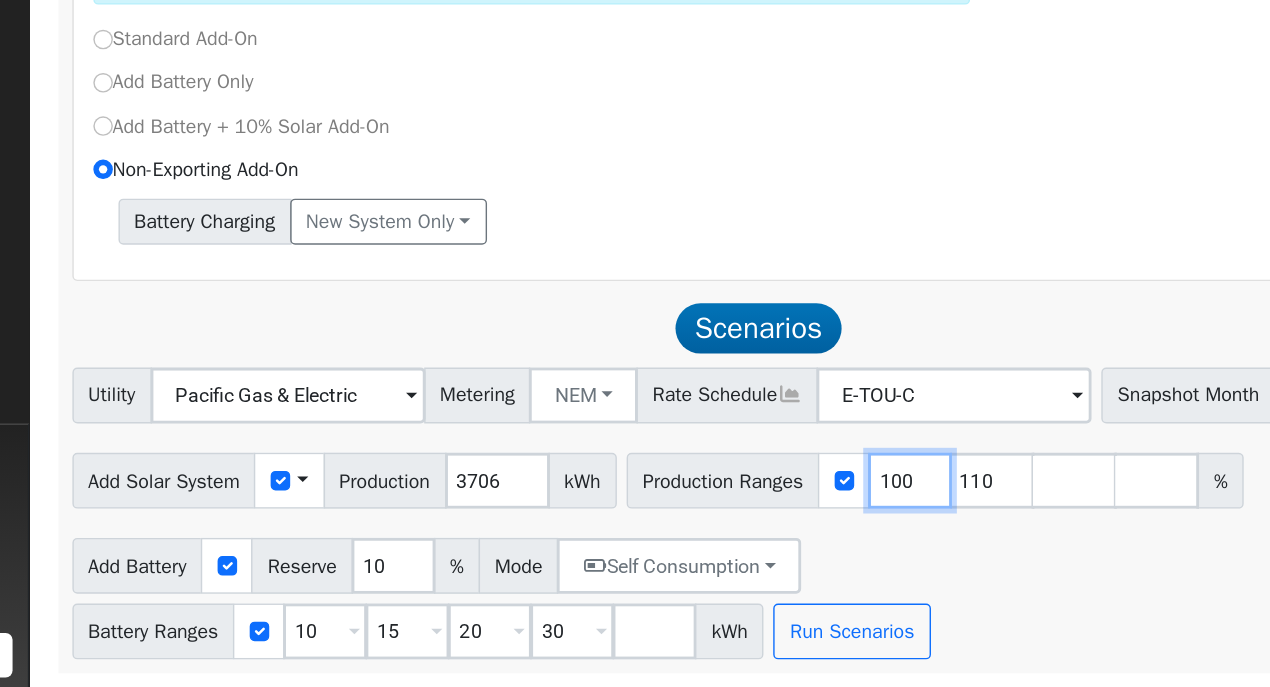 click on "100" at bounding box center (856, 539) 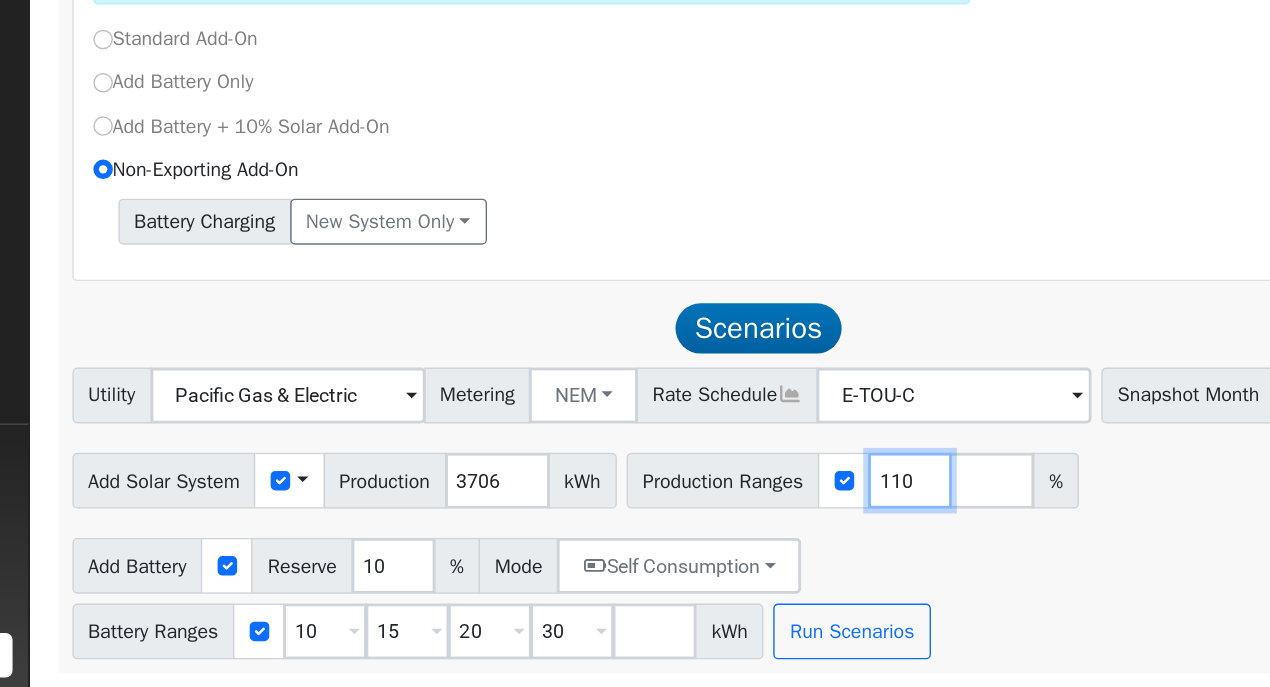 click on "110" at bounding box center (856, 539) 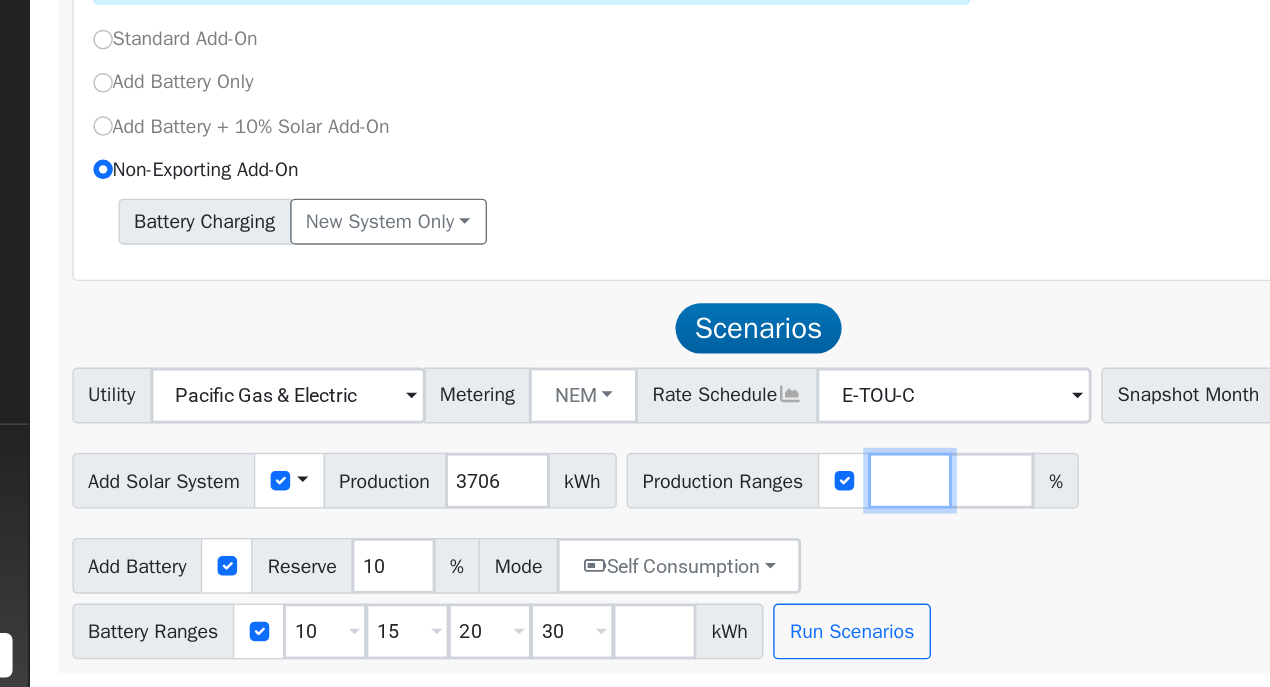 click at bounding box center (856, 539) 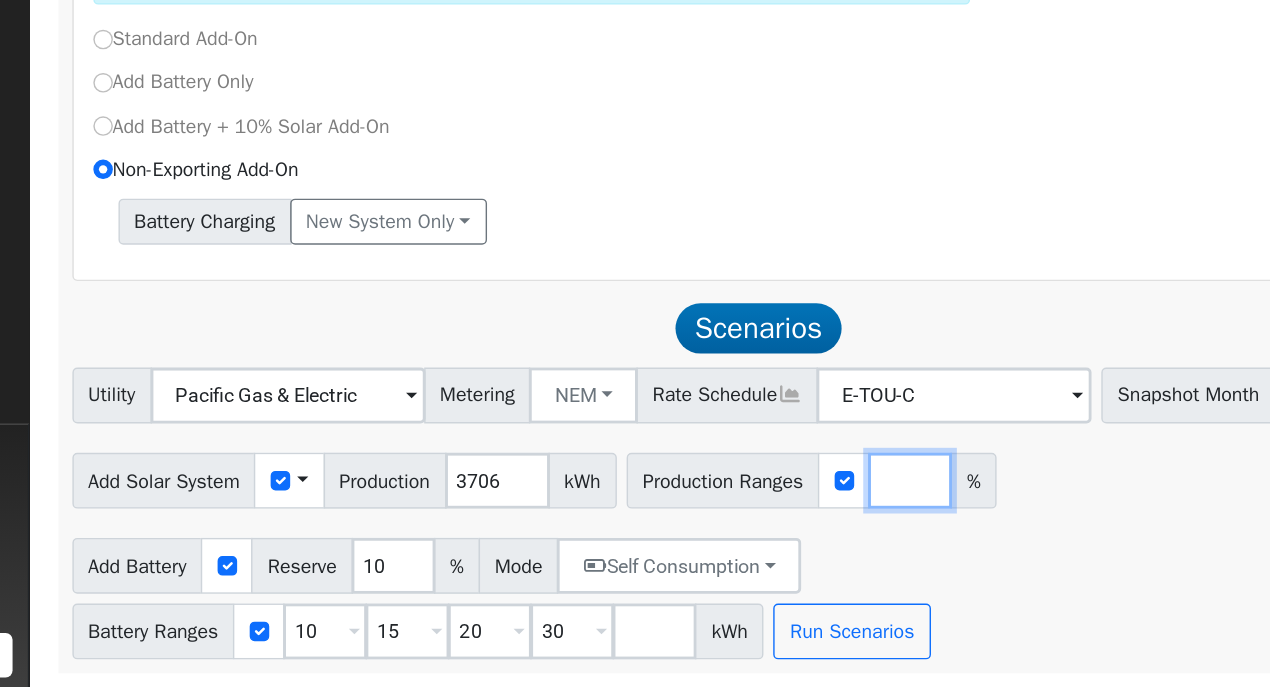 click at bounding box center [856, 539] 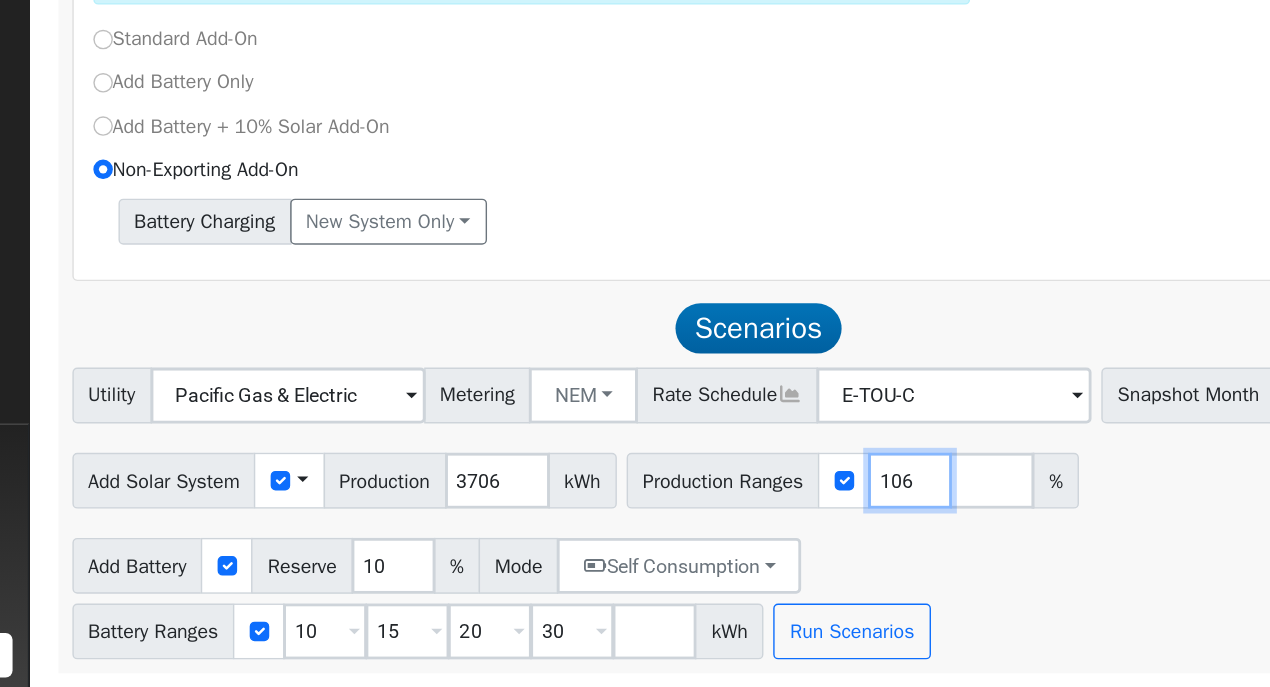 type on "106" 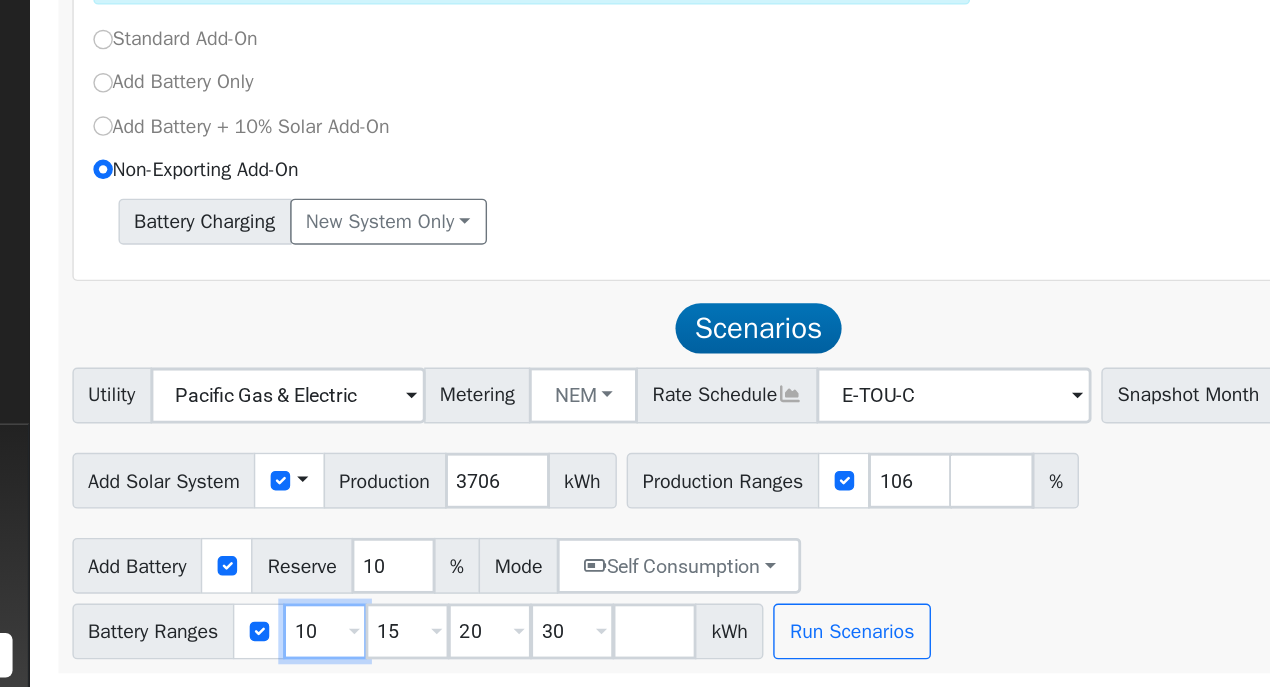 click on "10" at bounding box center [437, 647] 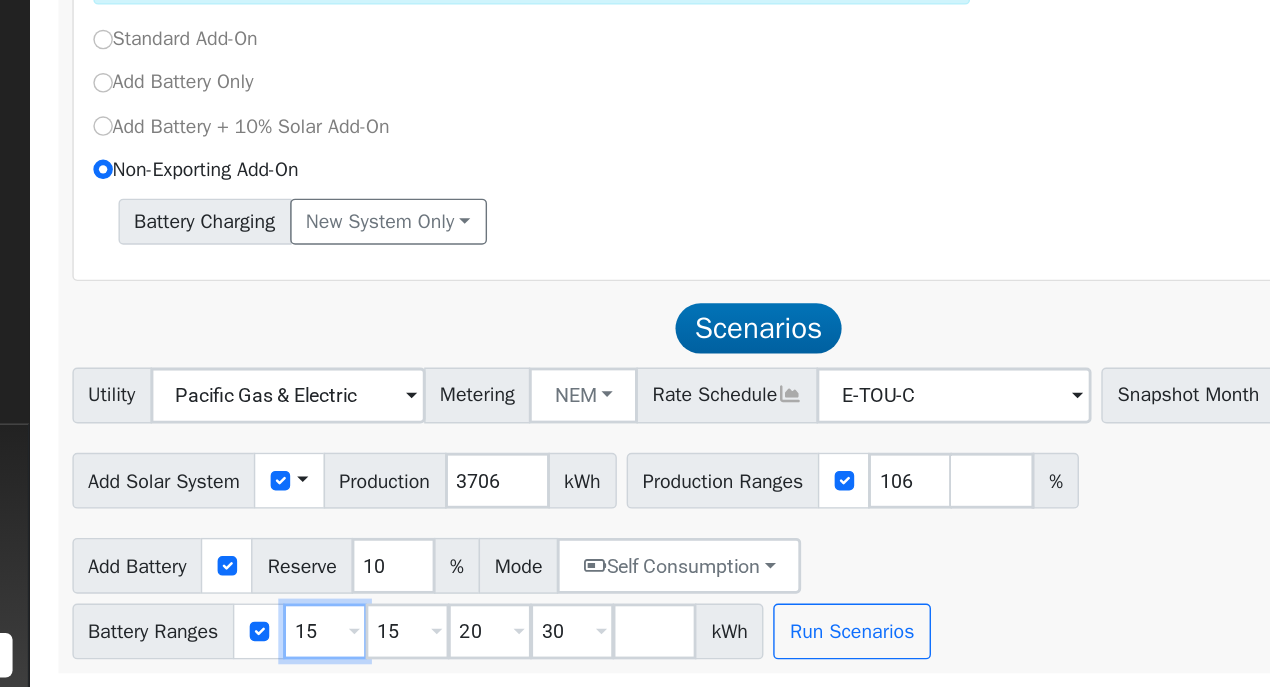 type on "20" 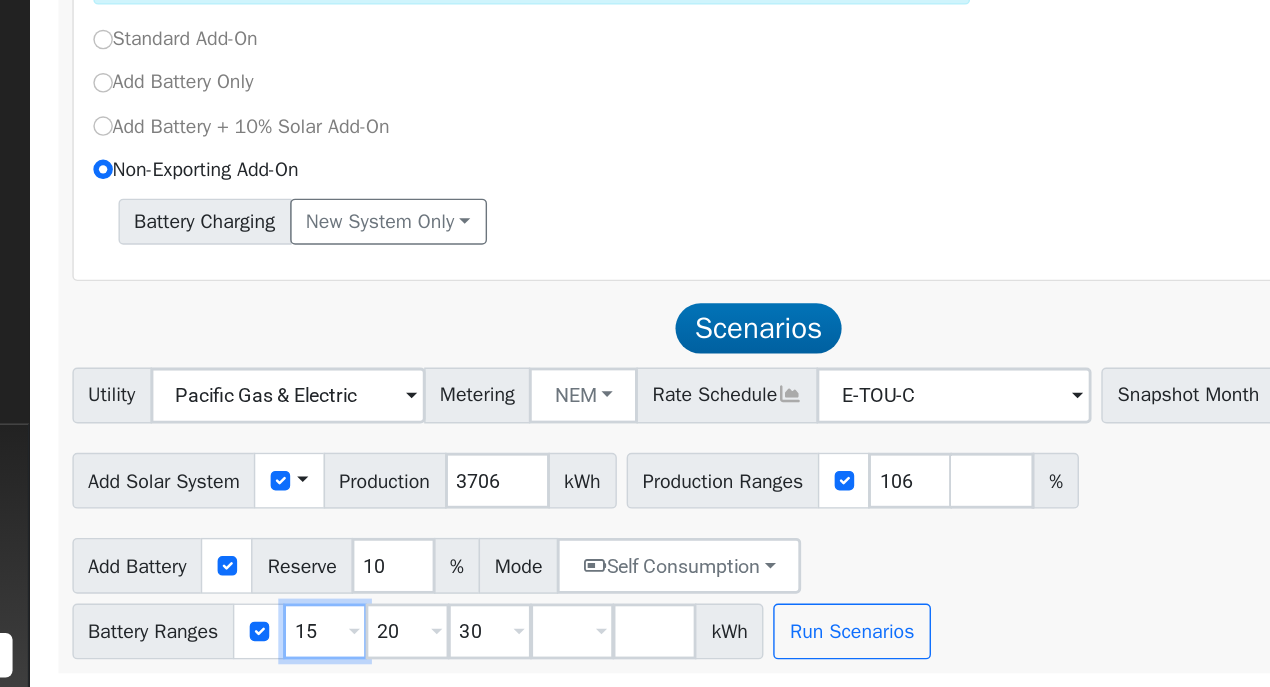 click on "Add Battery Reserve 10 % Mode  Self Consumption  Self Consumption  Peak Savings    Backup Battery Ranges 15 Overrides Reserve % Mode  None None  Self Consumption  Peak Savings    Backup 20 Overrides Reserve % Mode  None None  Self Consumption  Peak Savings    Backup 30 Overrides Reserve % Mode  None None  Self Consumption  Peak Savings    Backup Overrides Reserve % Mode  None None  Self Consumption  Peak Savings    Backup kWh Run Scenarios" at bounding box center (747, 620) 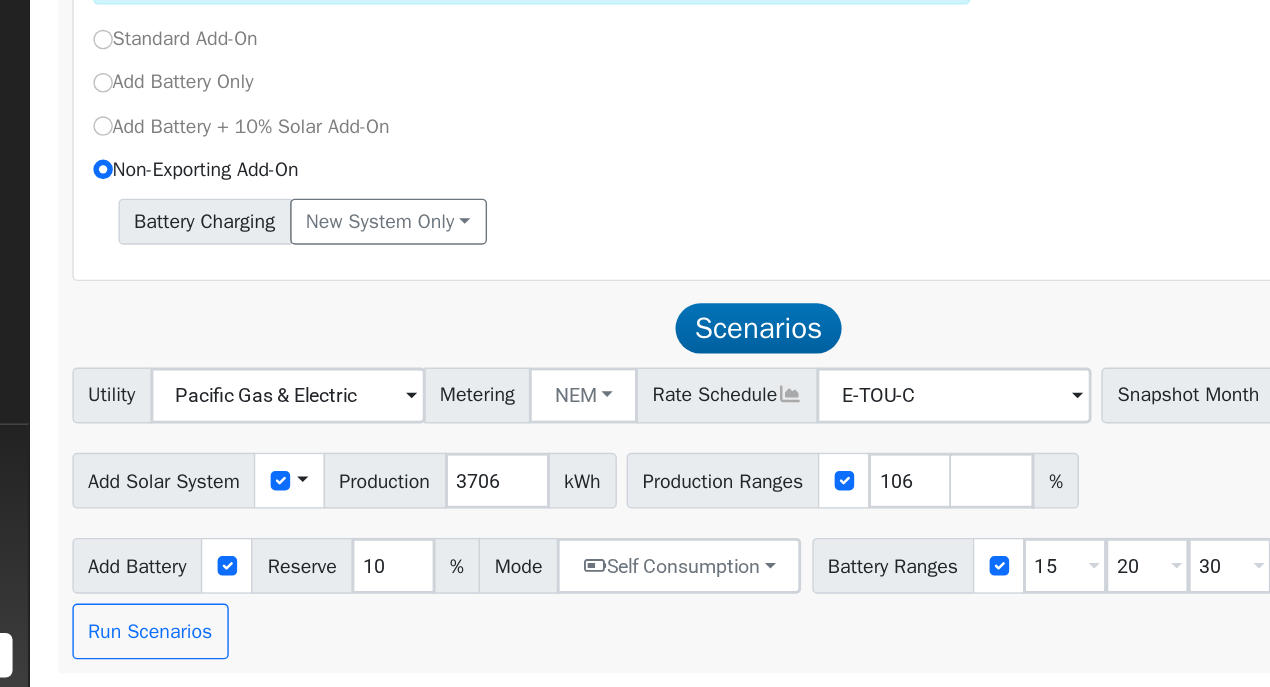 click on "Add Battery Reserve 10 % Mode  Self Consumption  Self Consumption  Peak Savings    Backup Battery Ranges 15 Overrides Reserve % Mode  None None  Self Consumption  Peak Savings    Backup 20 Overrides Reserve % Mode  None None  Self Consumption  Peak Savings    Backup 30 Overrides Reserve % Mode  None None  Self Consumption  Peak Savings    Backup kWh Run Scenarios" at bounding box center [747, 620] 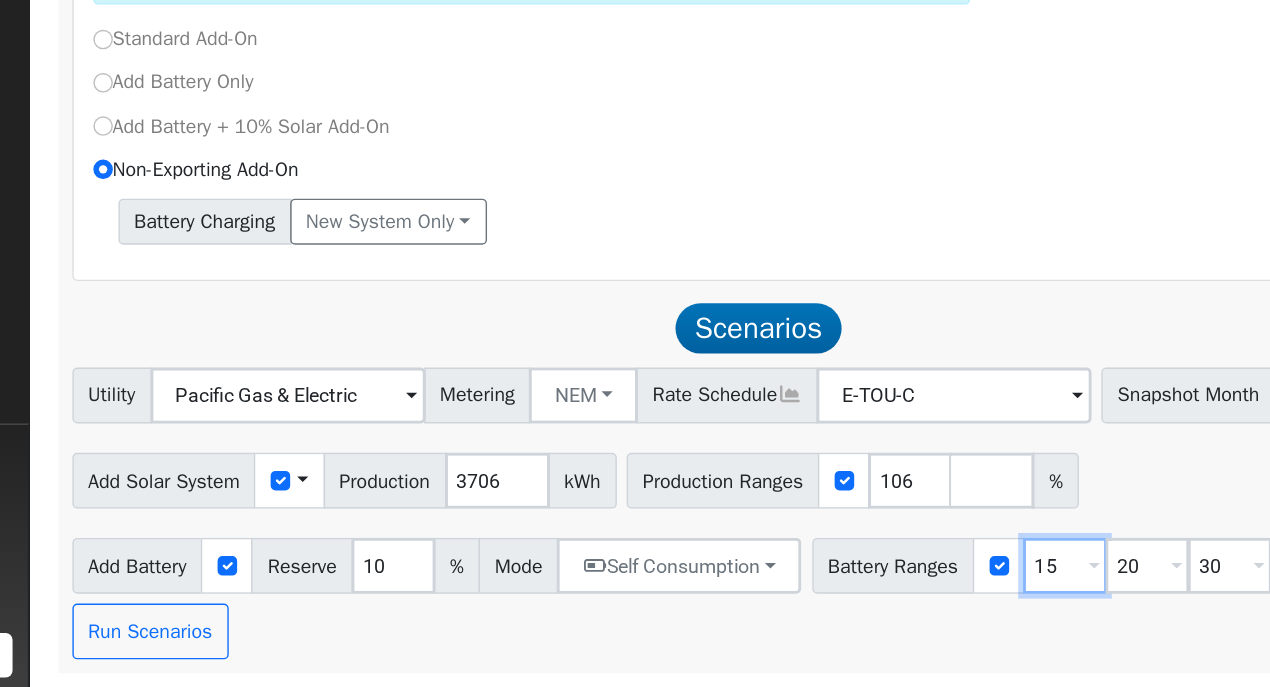 click on "15" at bounding box center [967, 600] 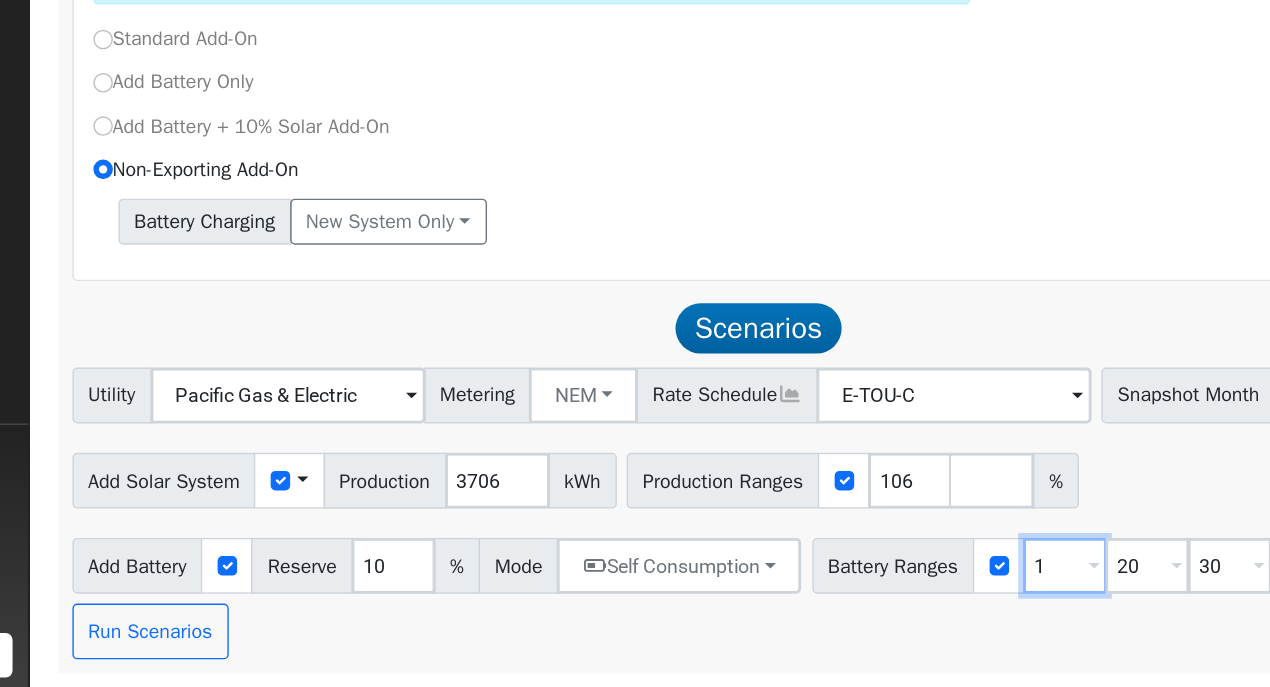 click on "1" at bounding box center (967, 600) 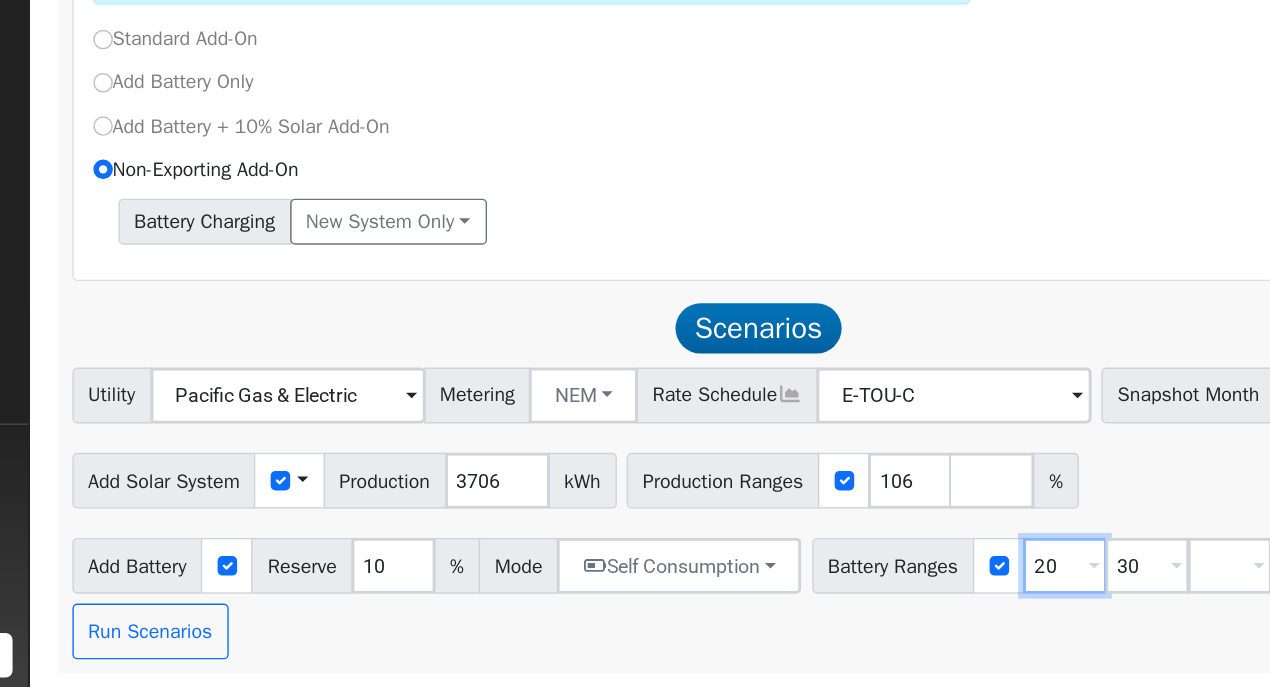 click on "20" at bounding box center (967, 600) 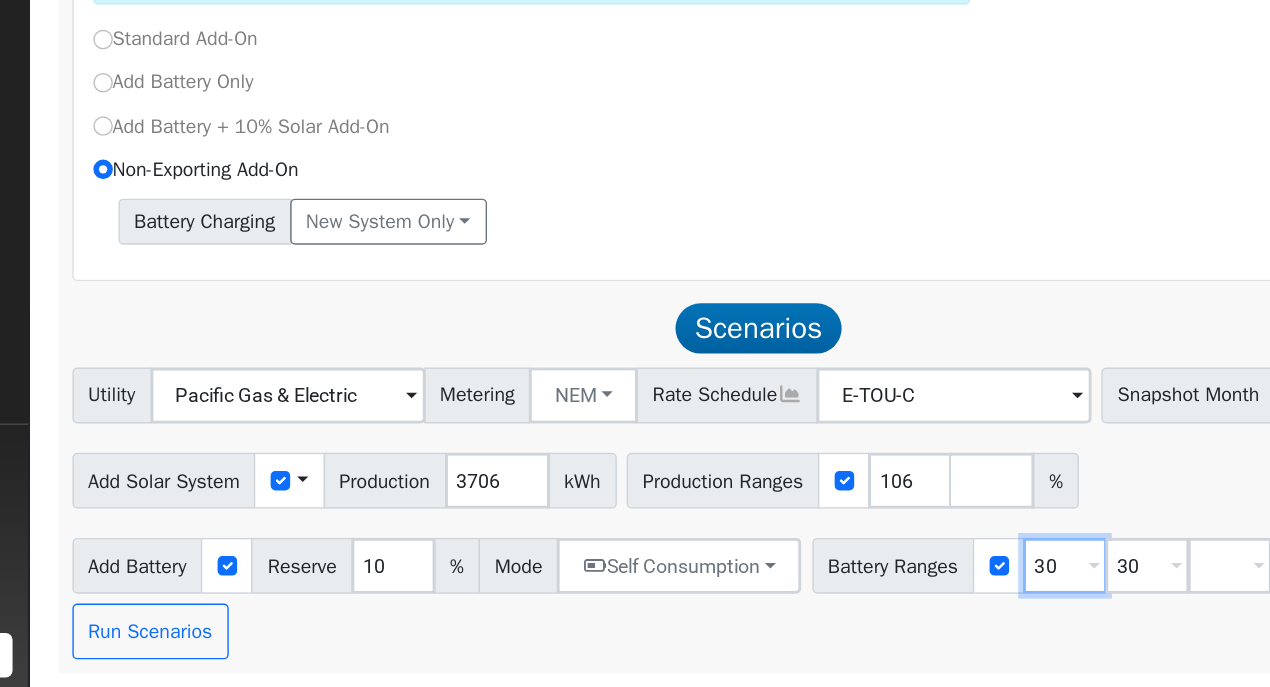 type 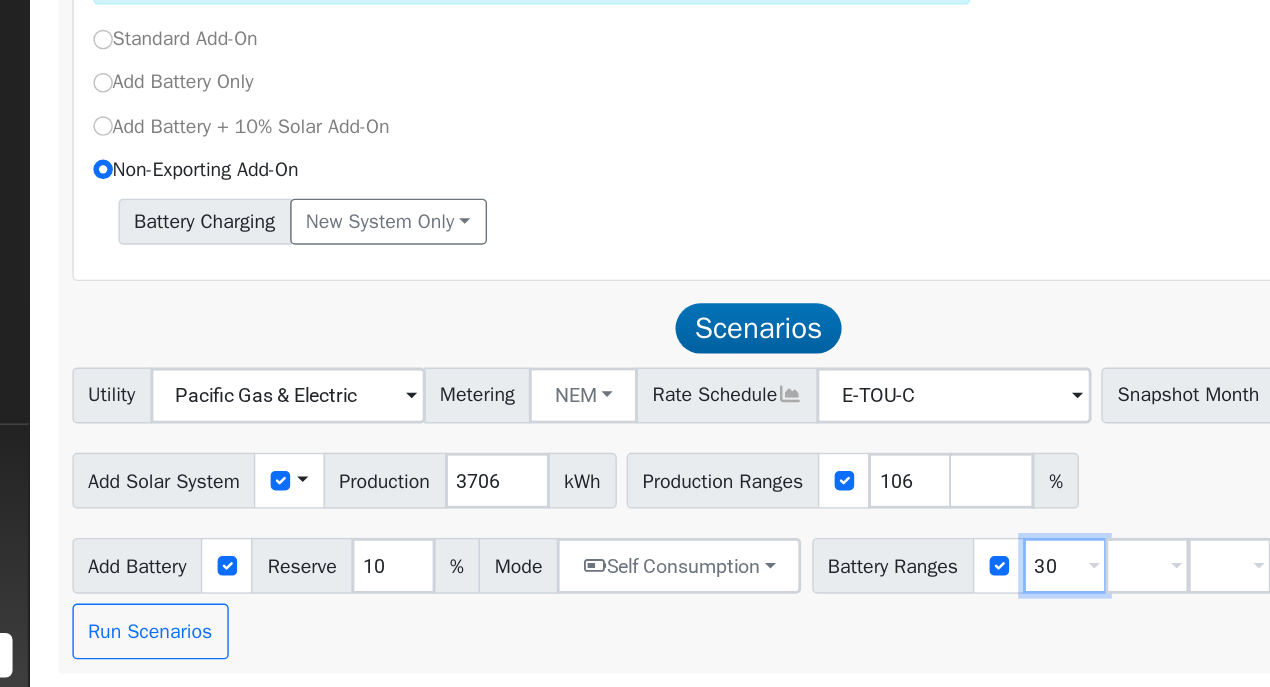 click on "Utility Pacific Gas & Electric Metering NEM NEM NBT  Rate Schedule  E-TOU-C - None - Snapshot Month Default Jan Feb Mar Apr May Jun Jul Aug Sep Oct Nov Dec Add Solar System Use CSV Data Production 3706 kWh Production Ranges 106 % Add Battery Reserve 10 % Mode  Self Consumption  Self Consumption  Peak Savings    Backup Battery Ranges 30 Overrides Reserve % Mode  None None  Self Consumption  Peak Savings    Backup Overrides Reserve % Mode  None None  Self Consumption  Peak Savings    Backup Overrides Reserve % Mode  None None  Self Consumption  Peak Savings    Backup kWh Run Scenarios" at bounding box center [747, 562] 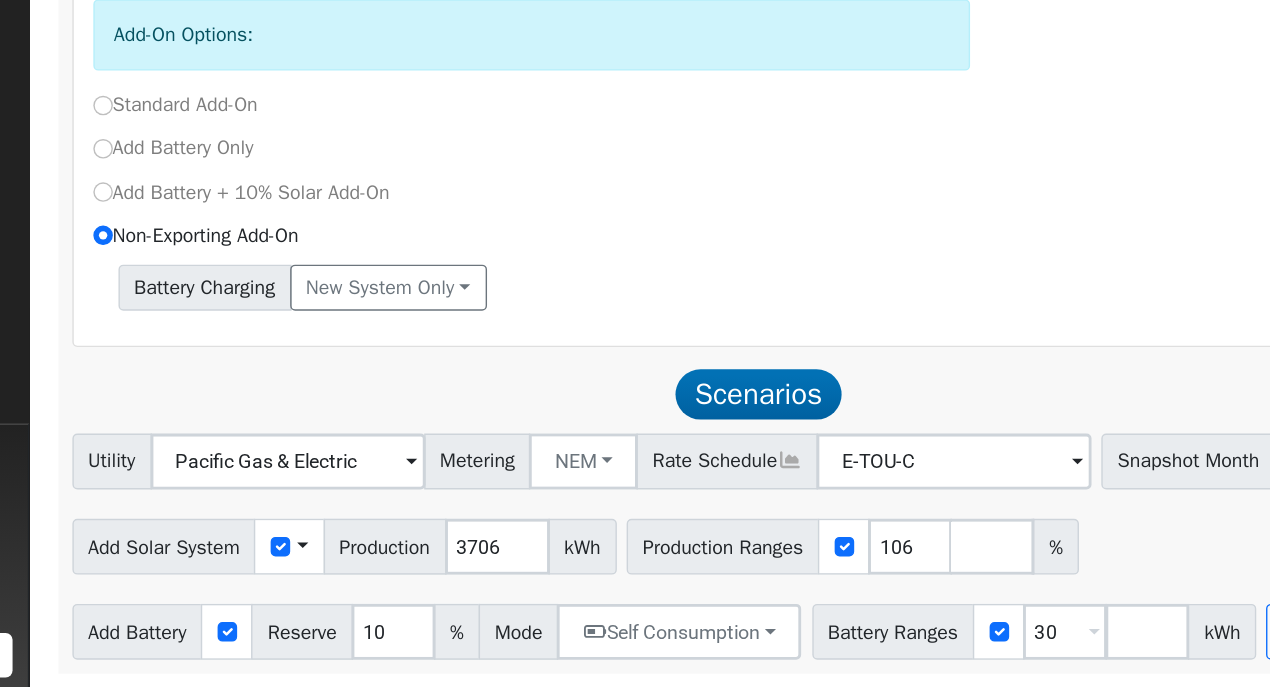 scroll, scrollTop: 624, scrollLeft: 0, axis: vertical 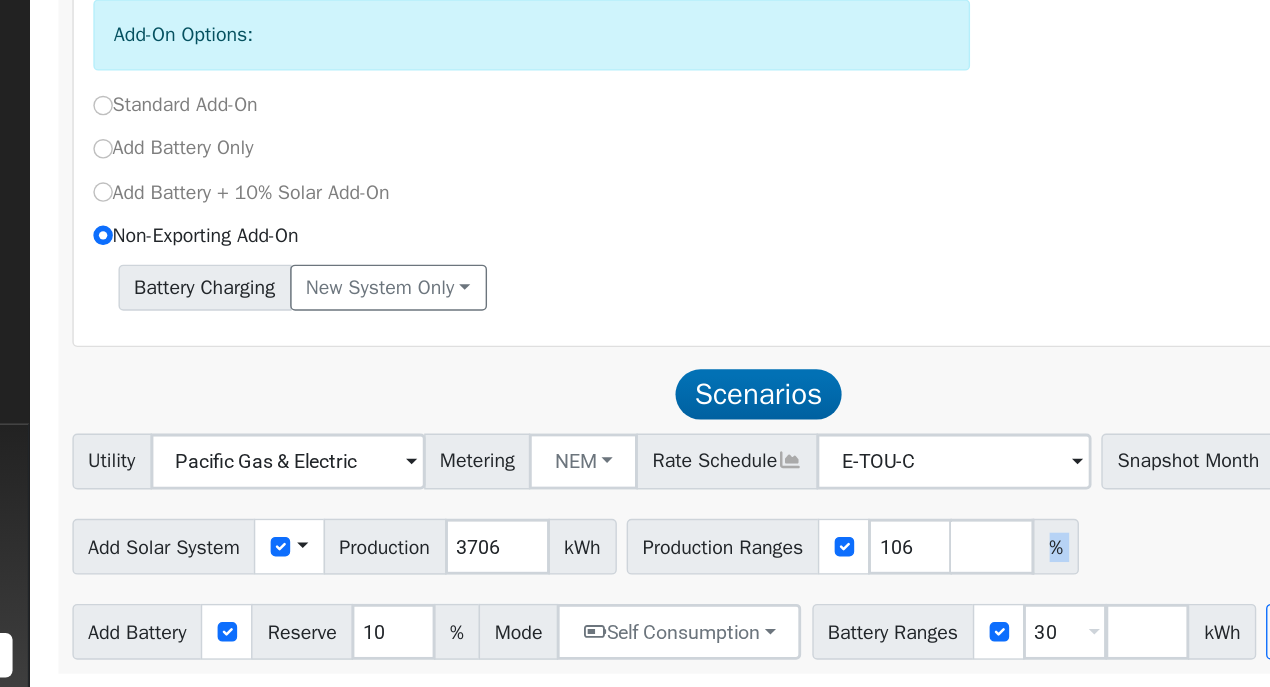 click on "%" at bounding box center (960, 586) 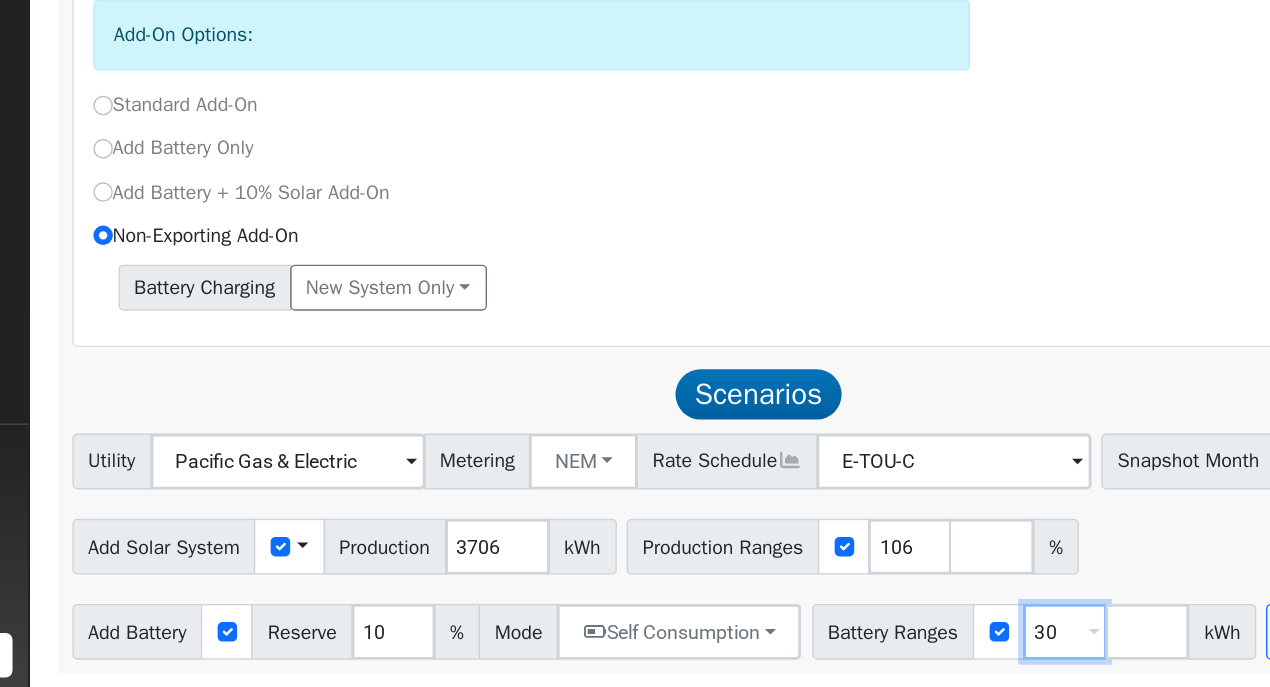 click on "30" at bounding box center [967, 647] 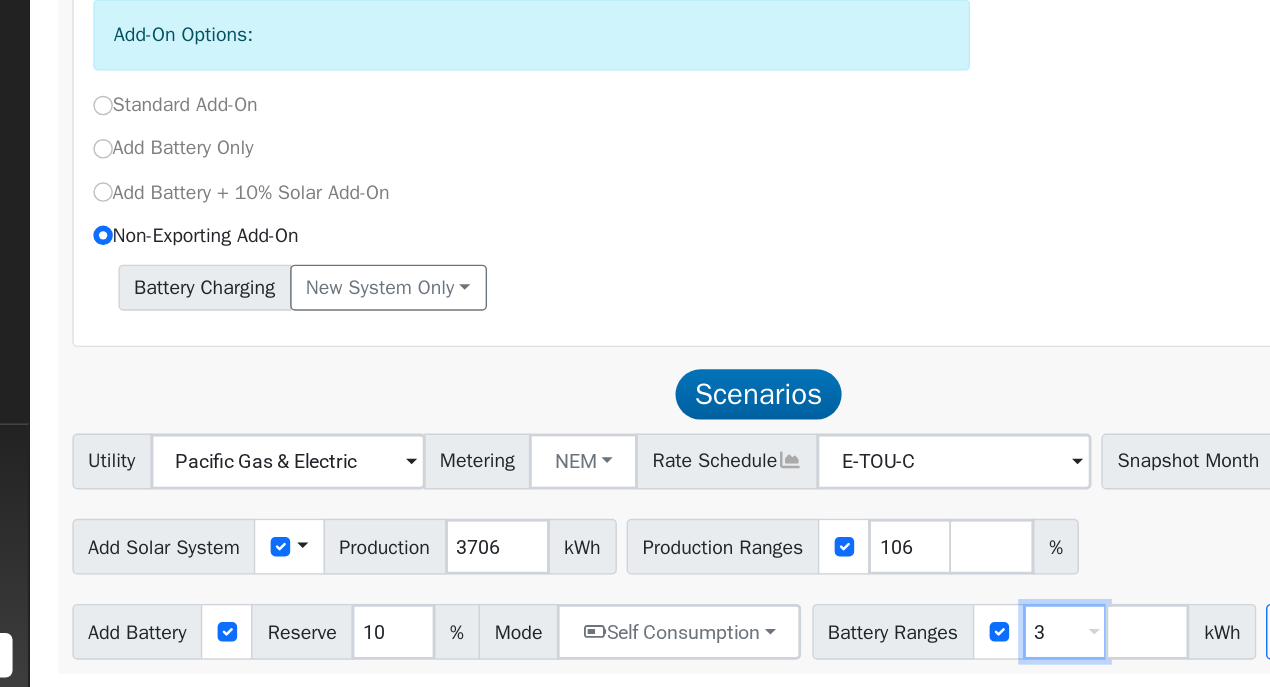 click on "3" at bounding box center [967, 647] 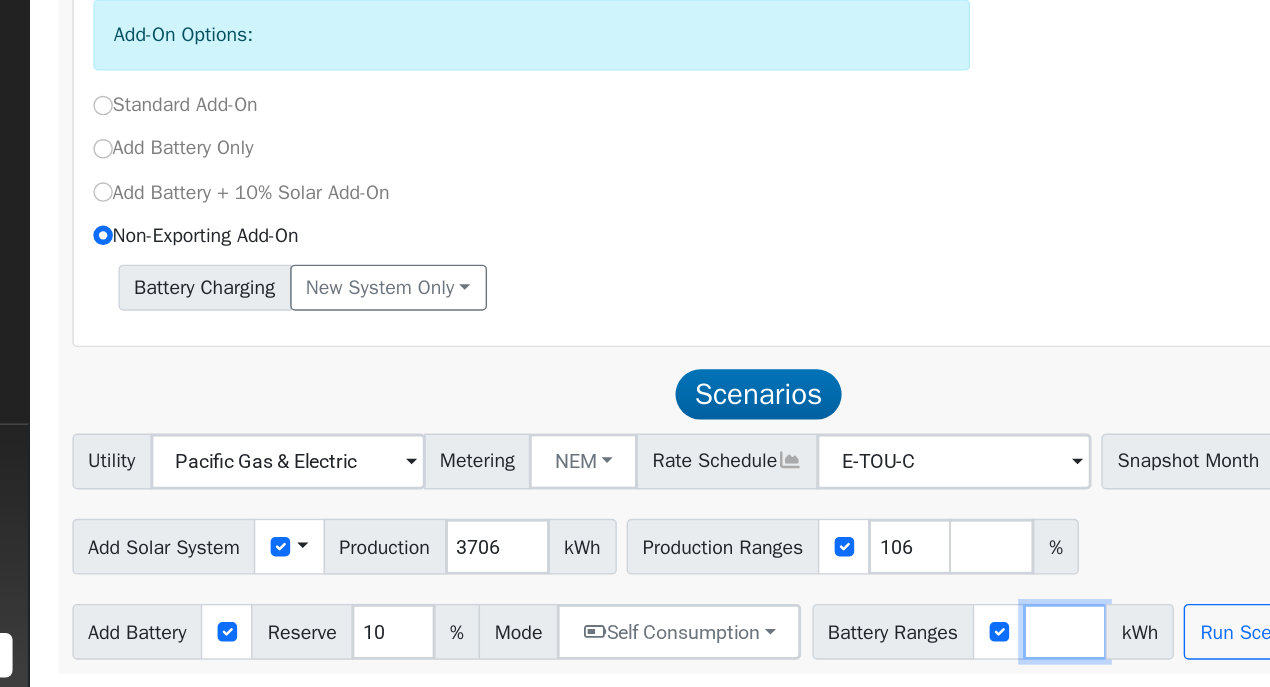 type on "6" 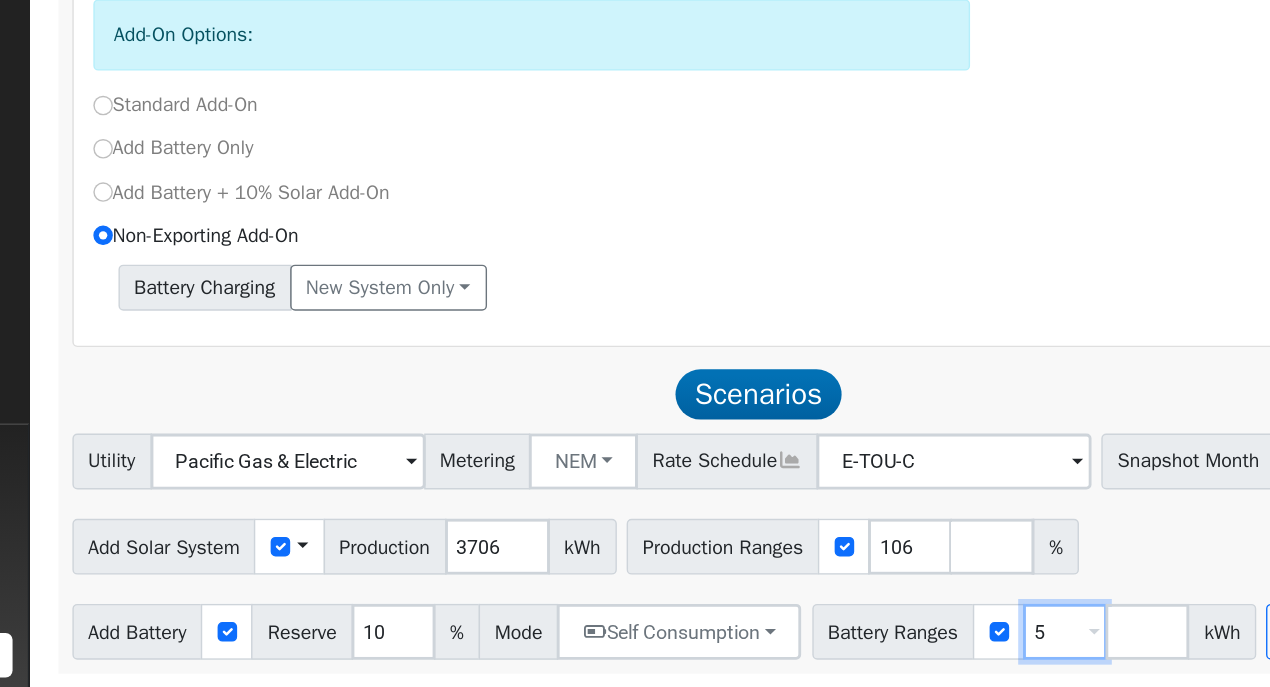 scroll, scrollTop: 622, scrollLeft: 0, axis: vertical 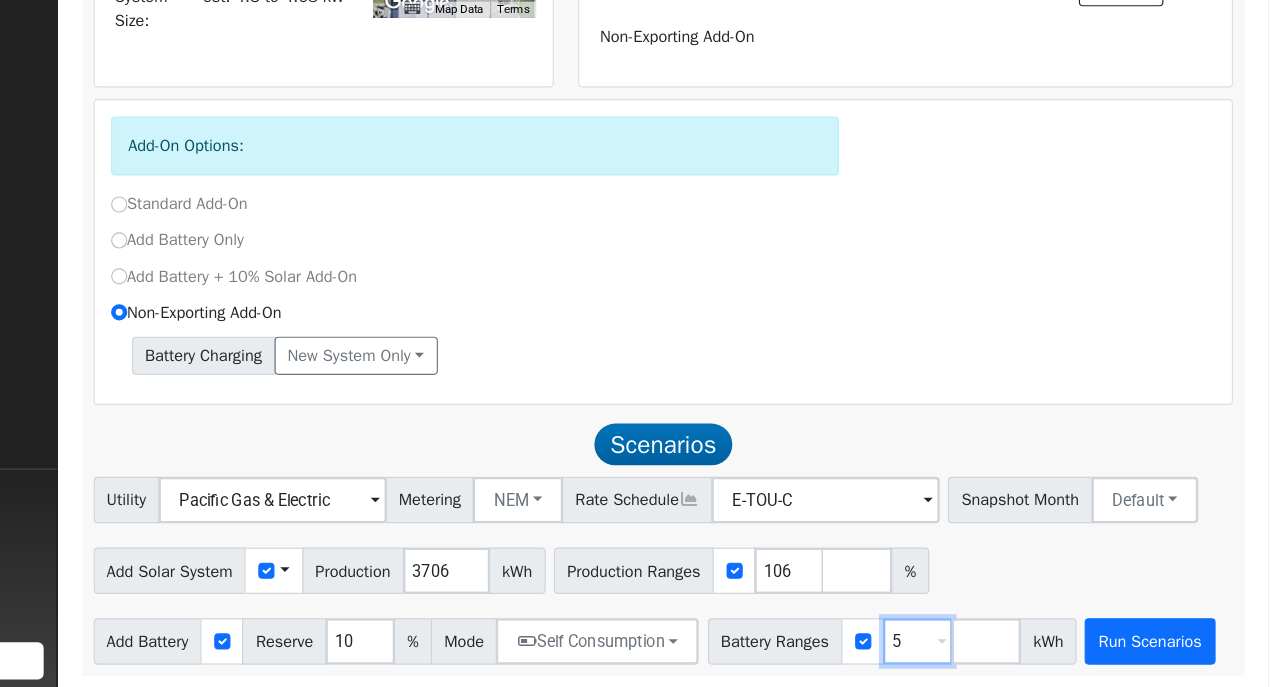 type on "5" 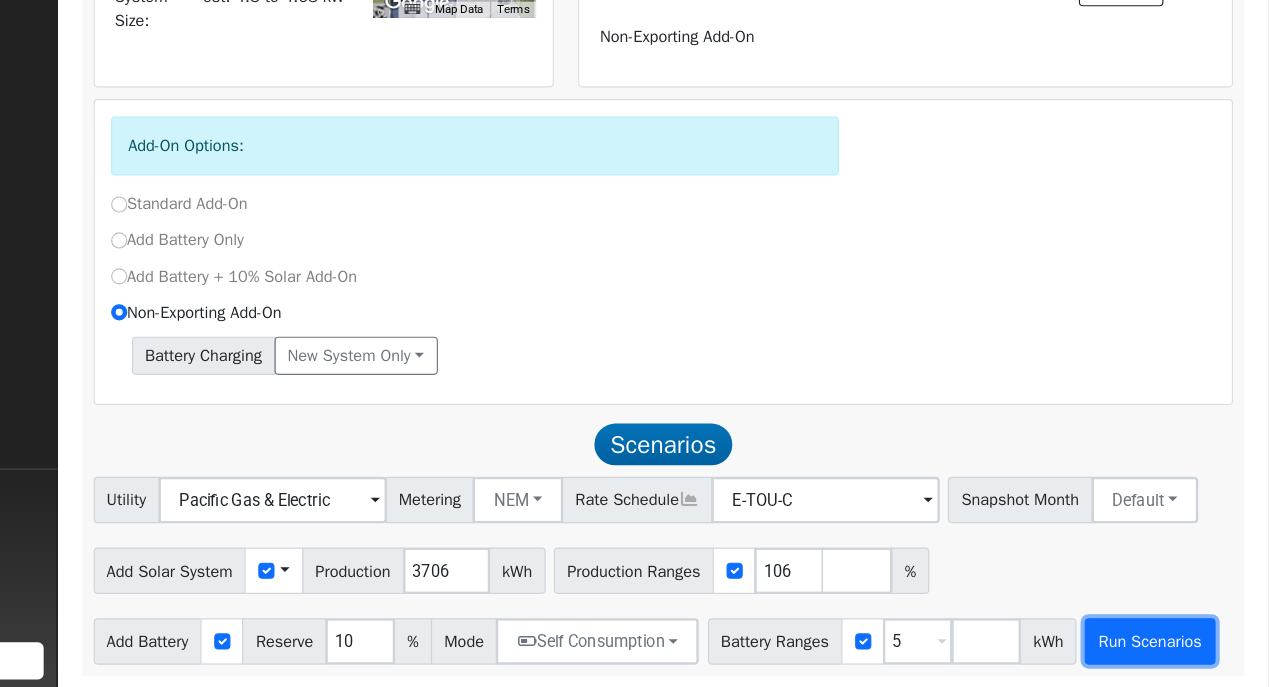 click on "Run Scenarios" at bounding box center [1167, 647] 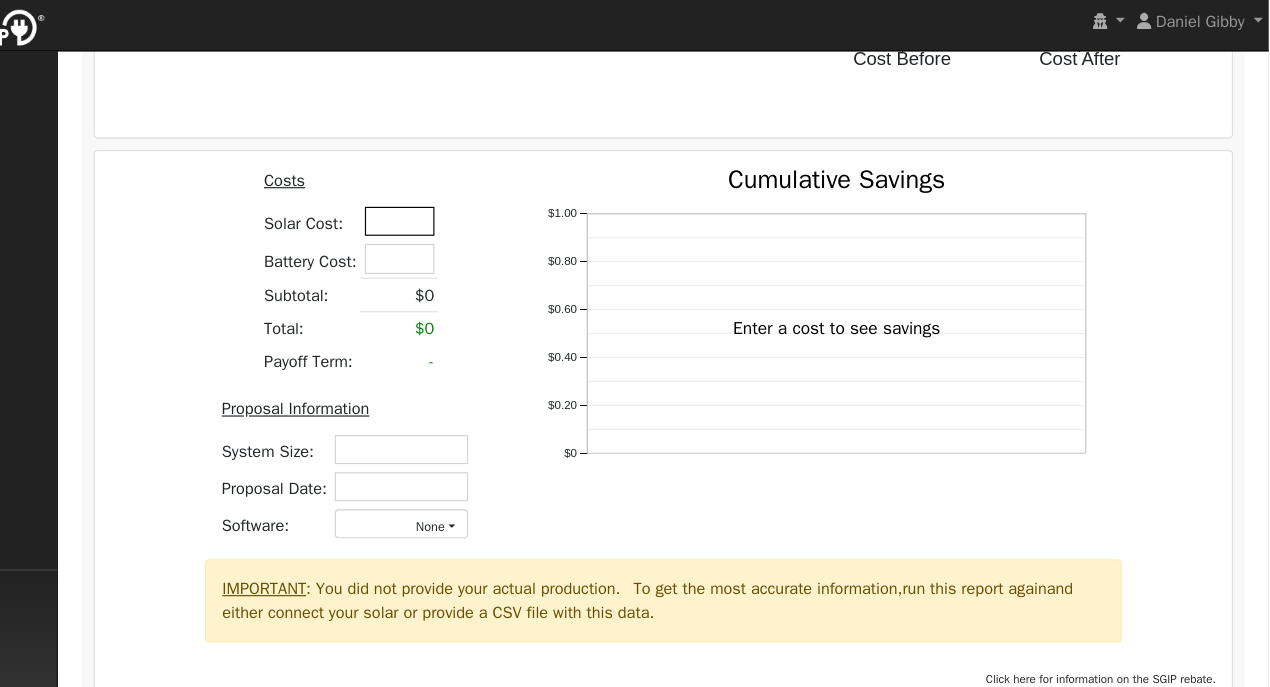 scroll, scrollTop: 1990, scrollLeft: 0, axis: vertical 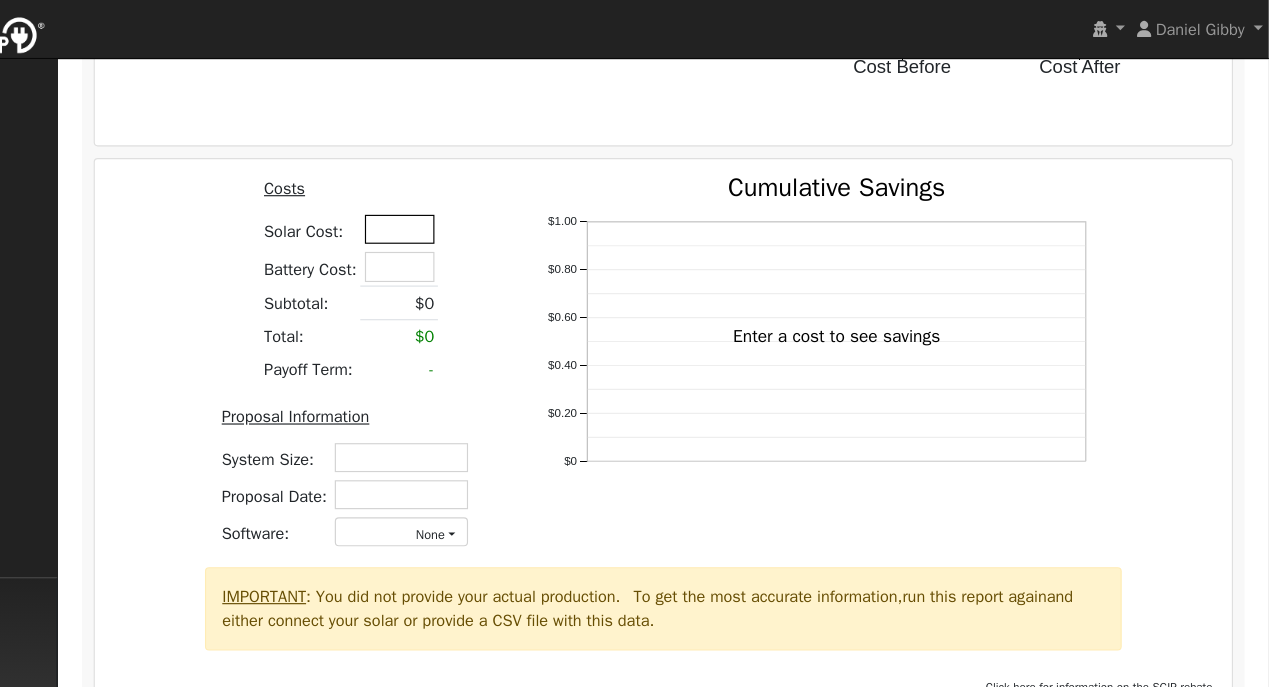 click at bounding box center (520, 197) 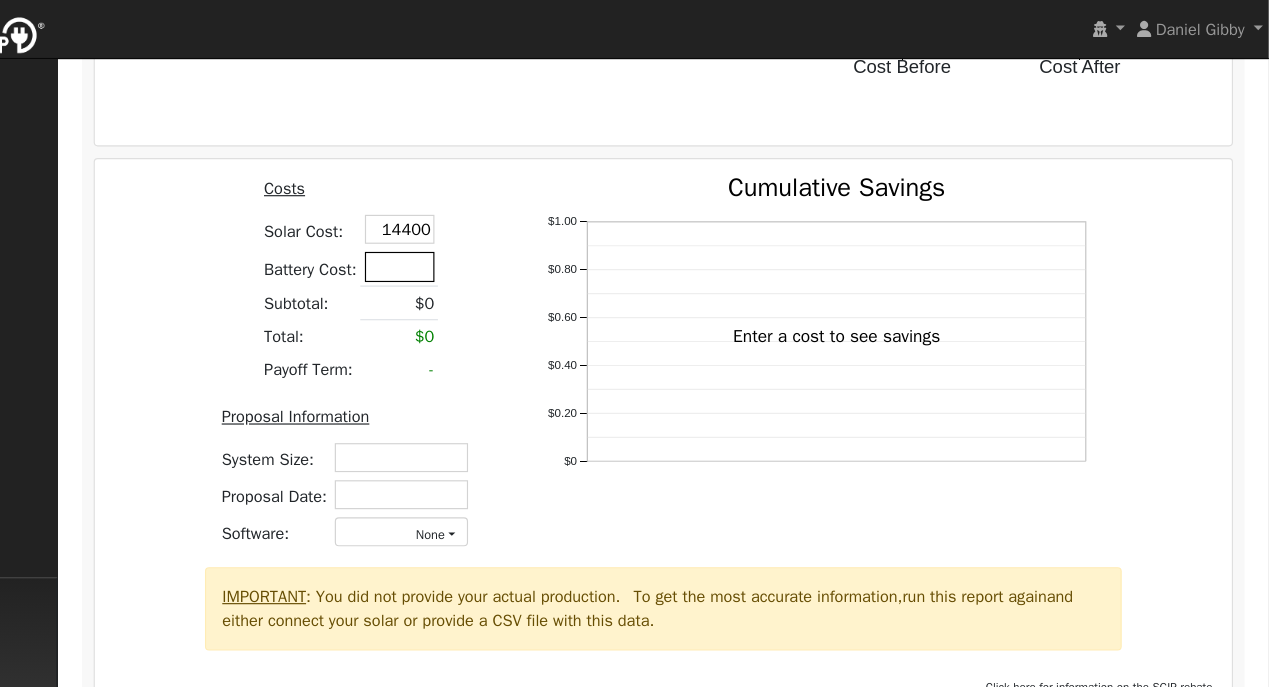 type on "$14,400" 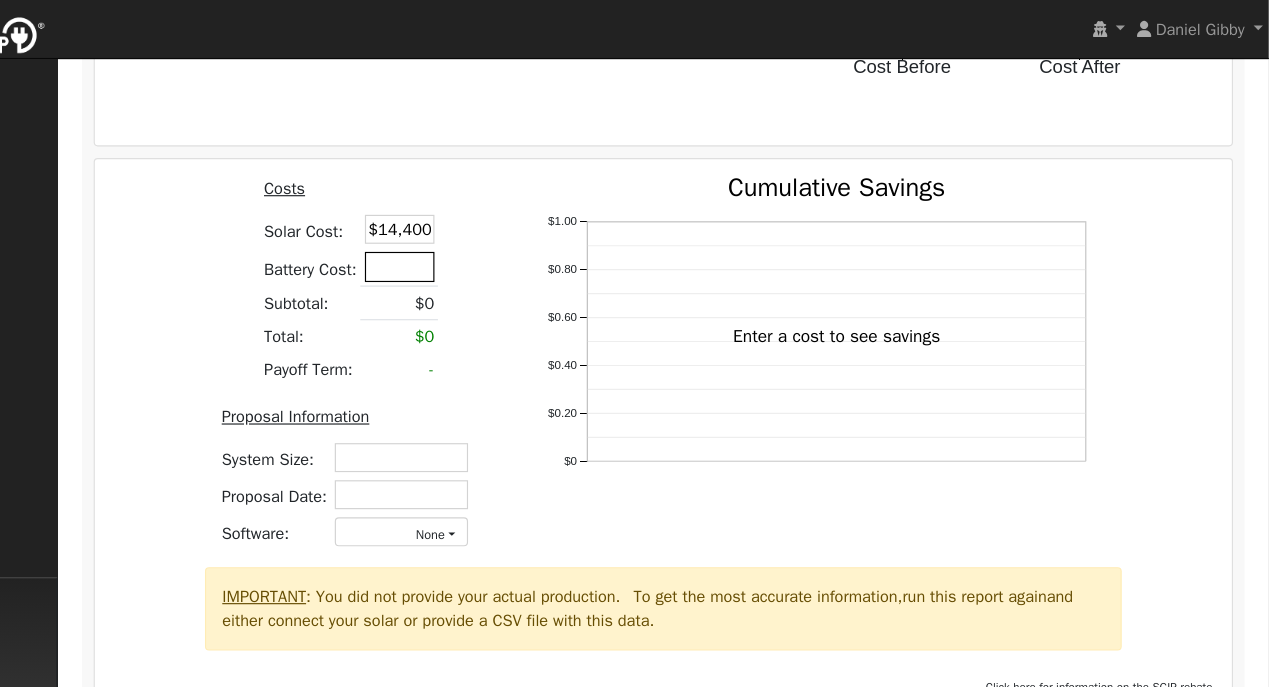 click at bounding box center [520, 229] 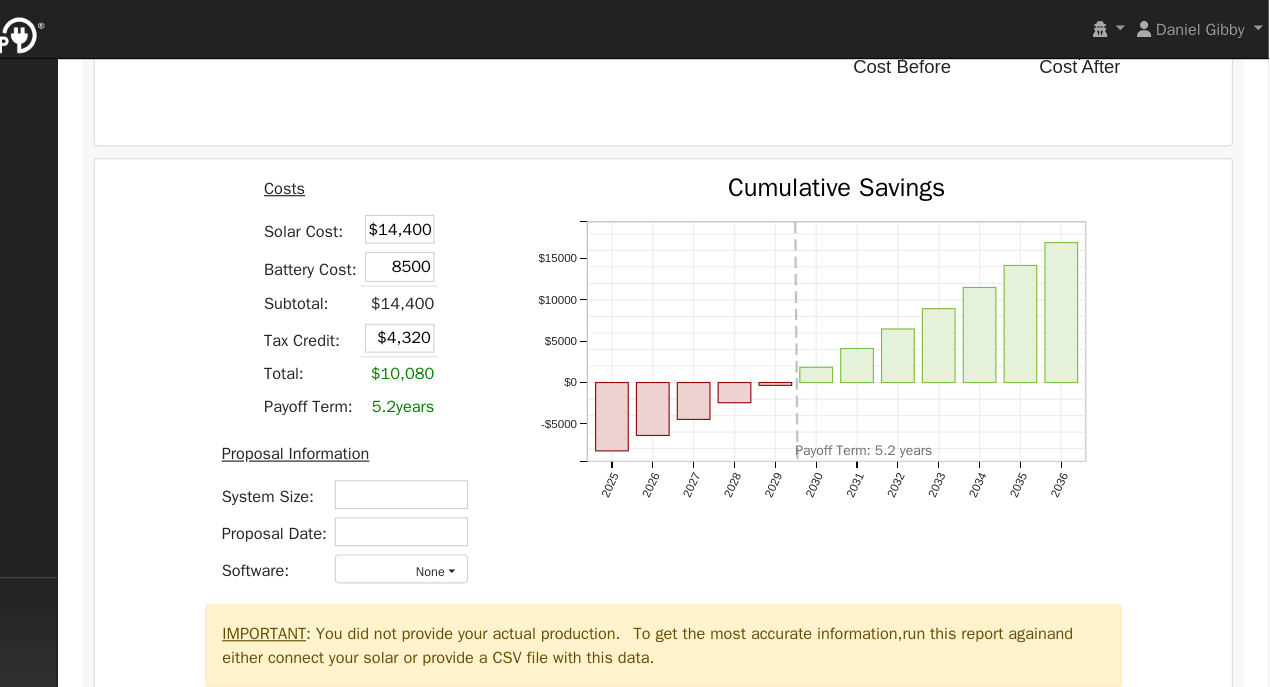 type on "$8,500" 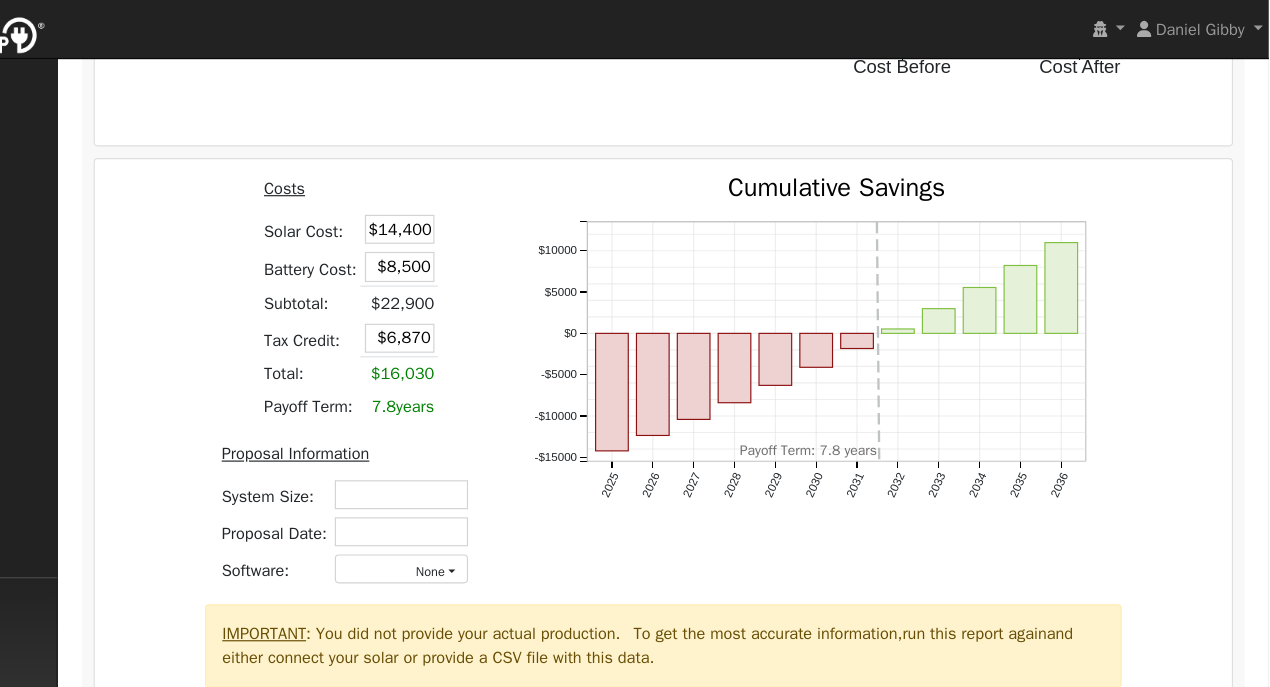 click on "Costs  Solar Cost:  $14,400  Battery Cost:  $8,500 Subtotal: $22,900  Tax Credit:  $6,870 Total: $16,030 Payoff Term: 7.8  years Proposal Information  System Size:  Proposal Date: Software: None - None - Aurora Energy Toolbase OpenSolar Solo Solargraf - Other - 2025 2026 2027 2028 2029 2030 2031 2032 2033 2034 2035 2036 -$15000 -$10000 -$5000 $0 $5000 $10000 Cumulative Savings onclick="" onclick="" onclick="" onclick="" onclick="" onclick="" onclick="" onclick="" onclick="" onclick="" onclick="" onclick="" Payoff Term: 7.8 years IMPORTANT : You did not provide your actual production.  To get the most accurate information,  run this report again  and either connect your solar or provide a CSV file with this data. Click here for information on the SGIP rebate." at bounding box center (748, 387) 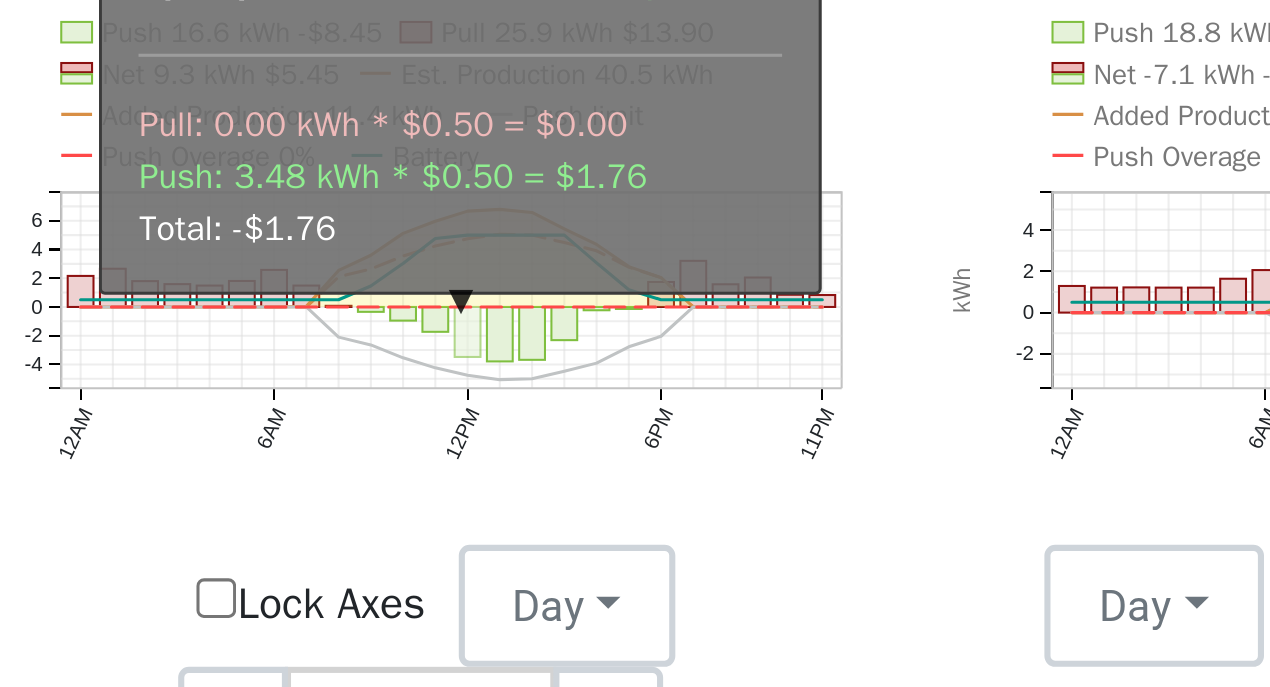 scroll, scrollTop: 1200, scrollLeft: 0, axis: vertical 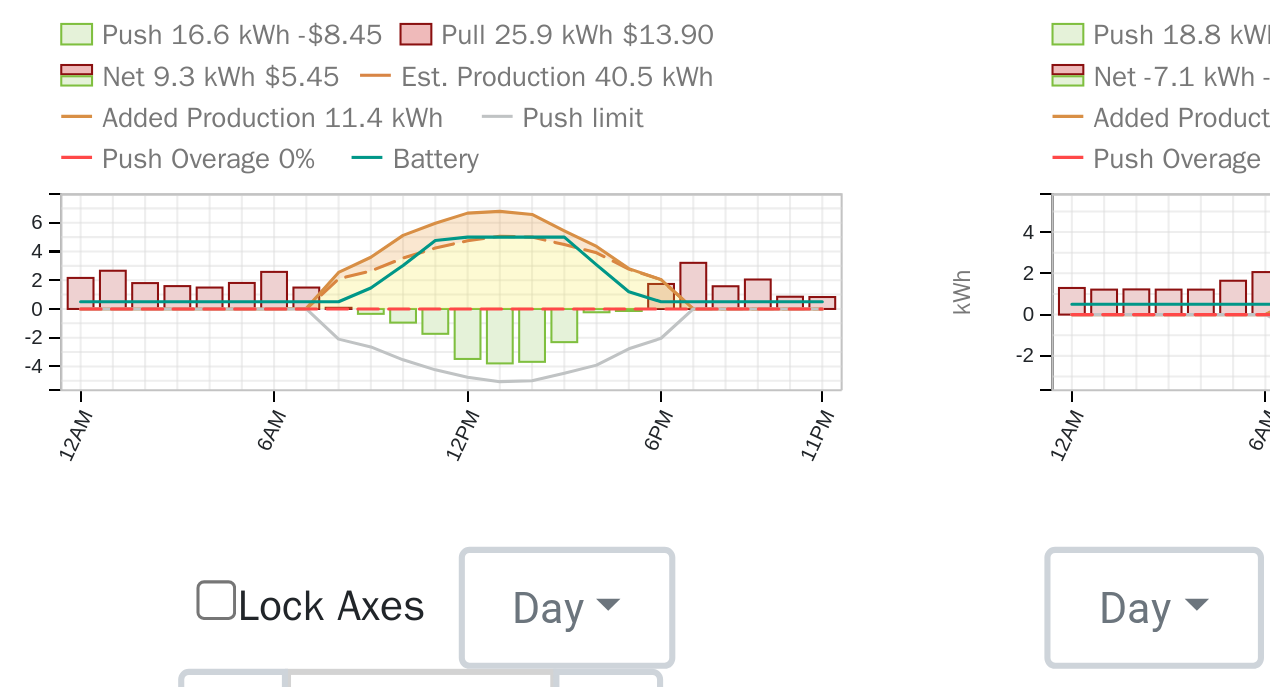 click on "Added Production 11.4 kWh" 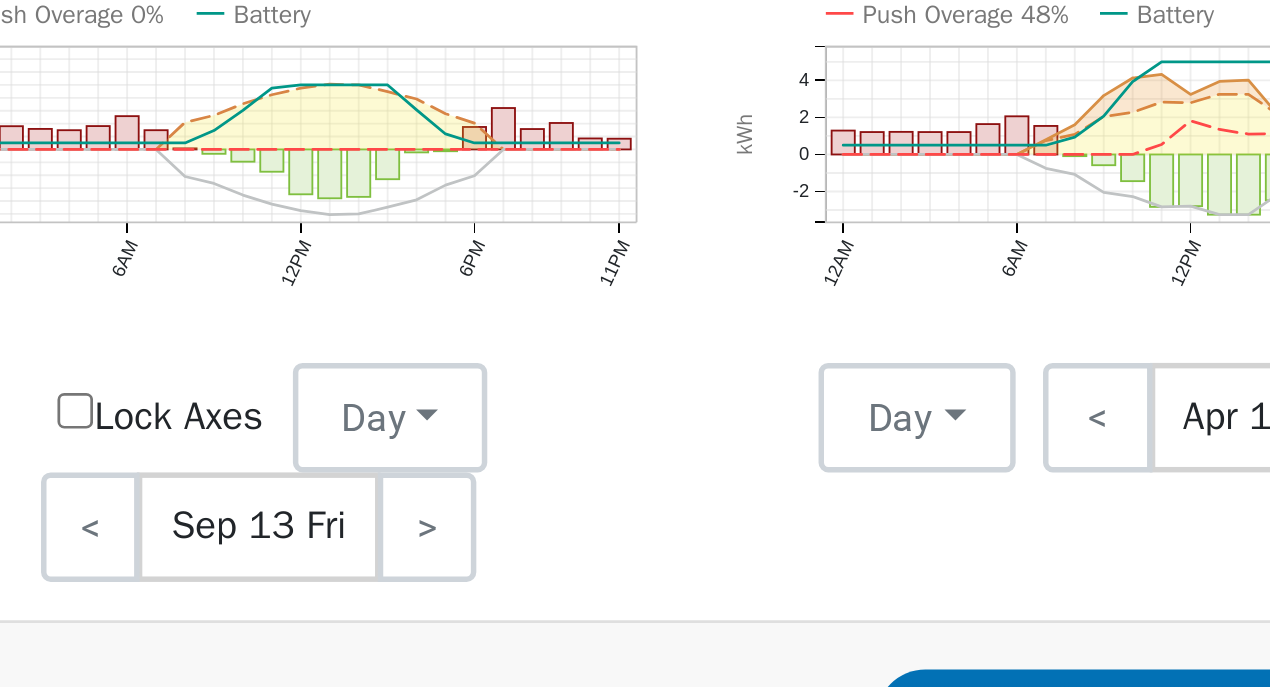scroll, scrollTop: 1200, scrollLeft: 0, axis: vertical 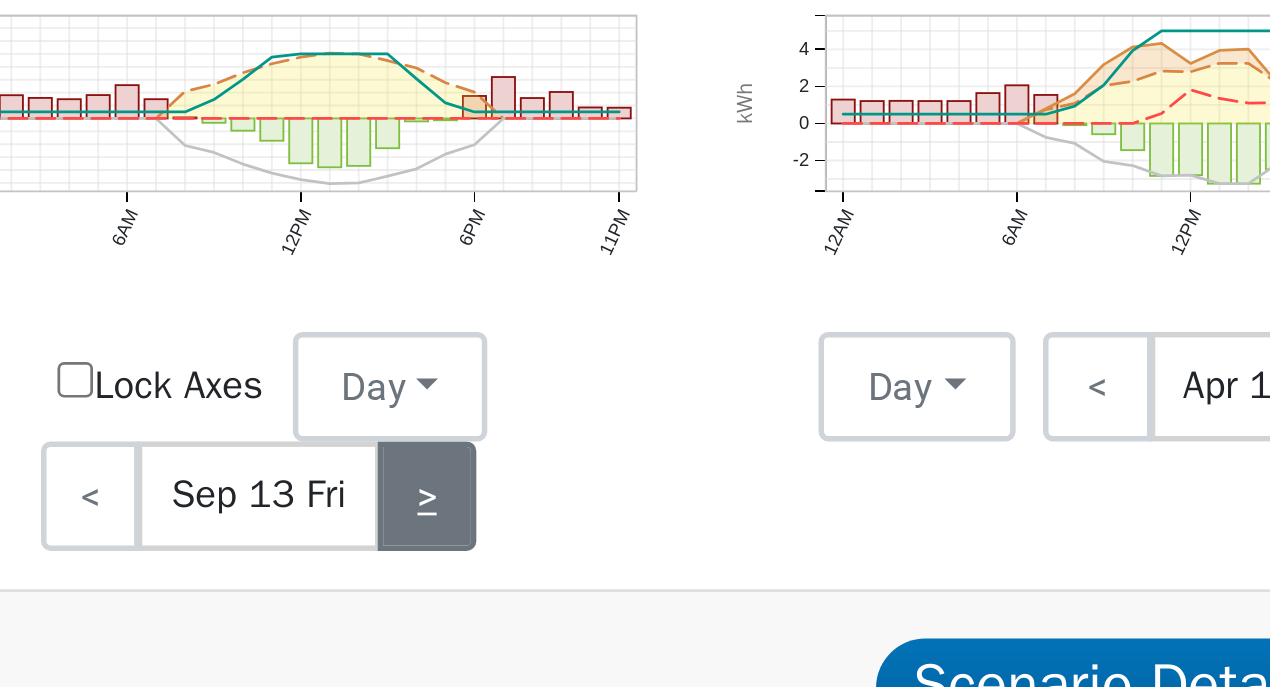 click on ">" at bounding box center (484, 534) 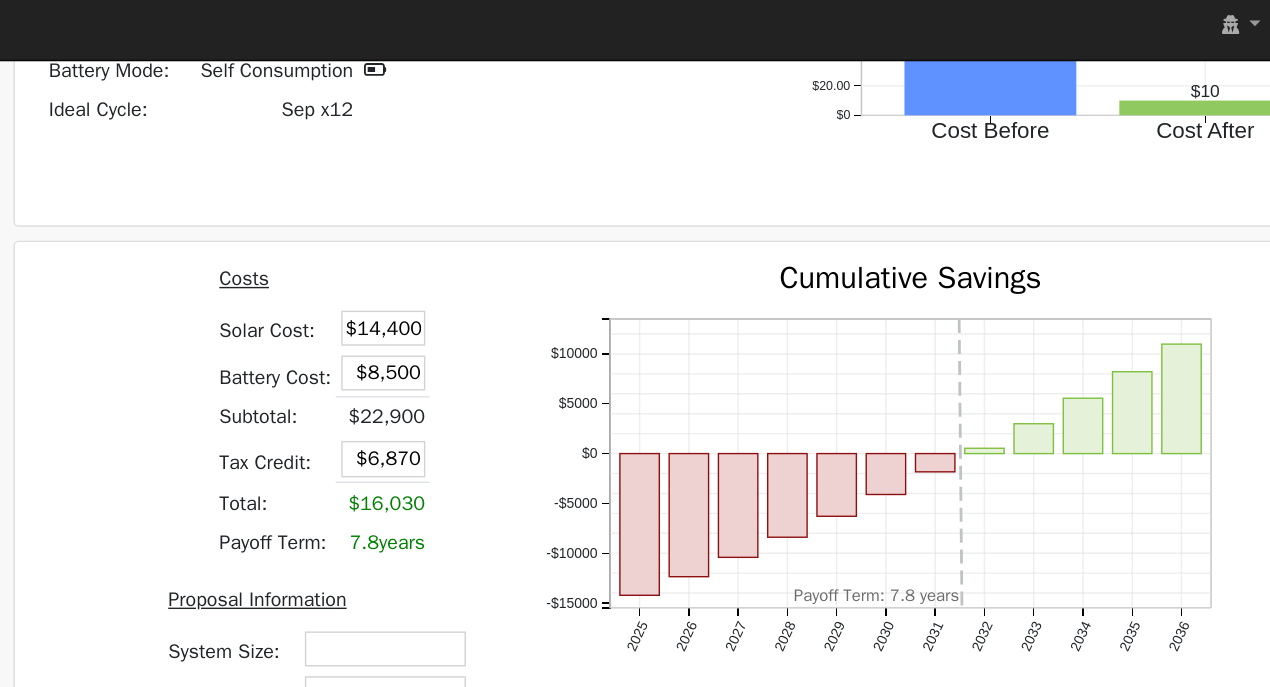 scroll, scrollTop: 2022, scrollLeft: 0, axis: vertical 